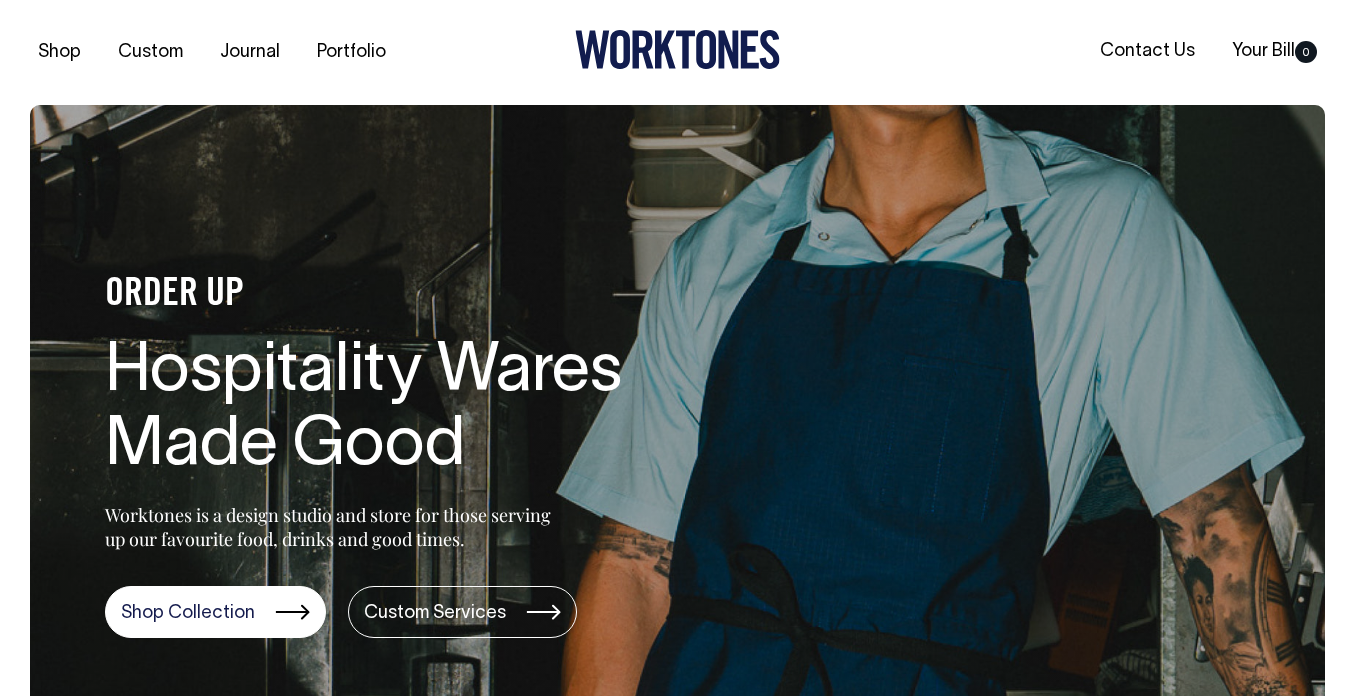 scroll, scrollTop: 0, scrollLeft: 0, axis: both 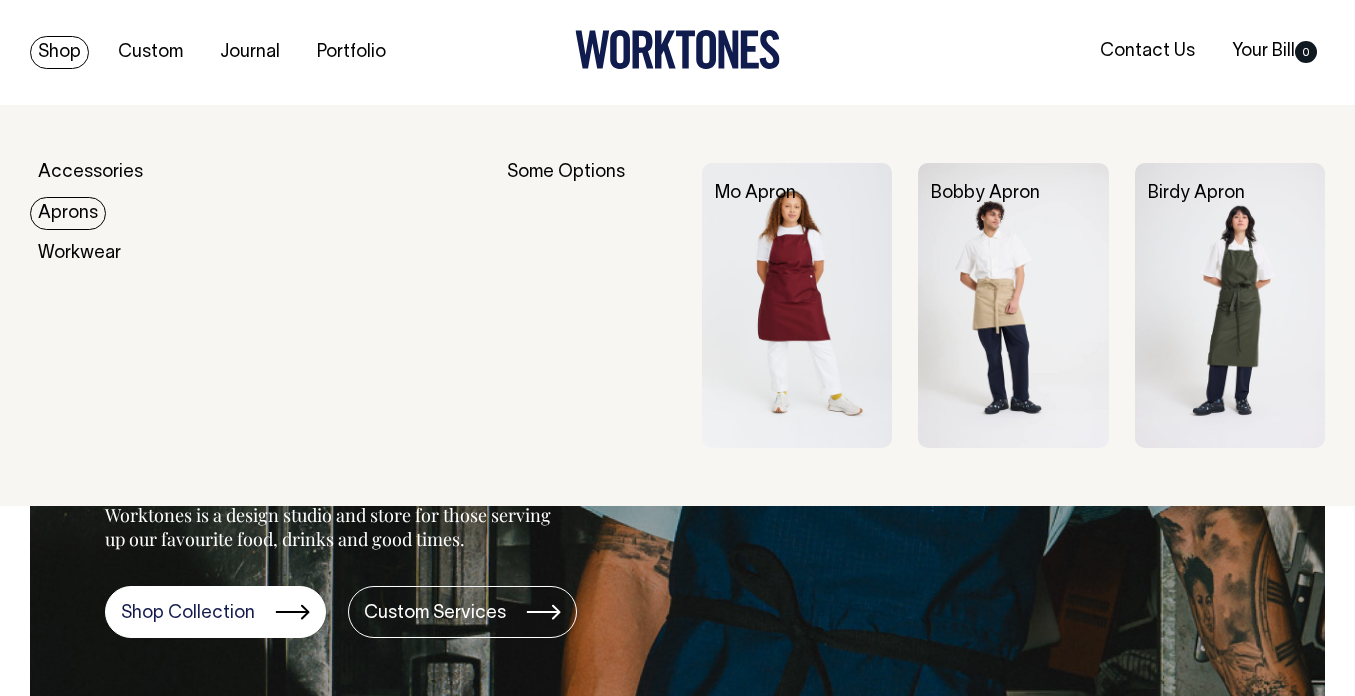 click on "Aprons" at bounding box center [68, 213] 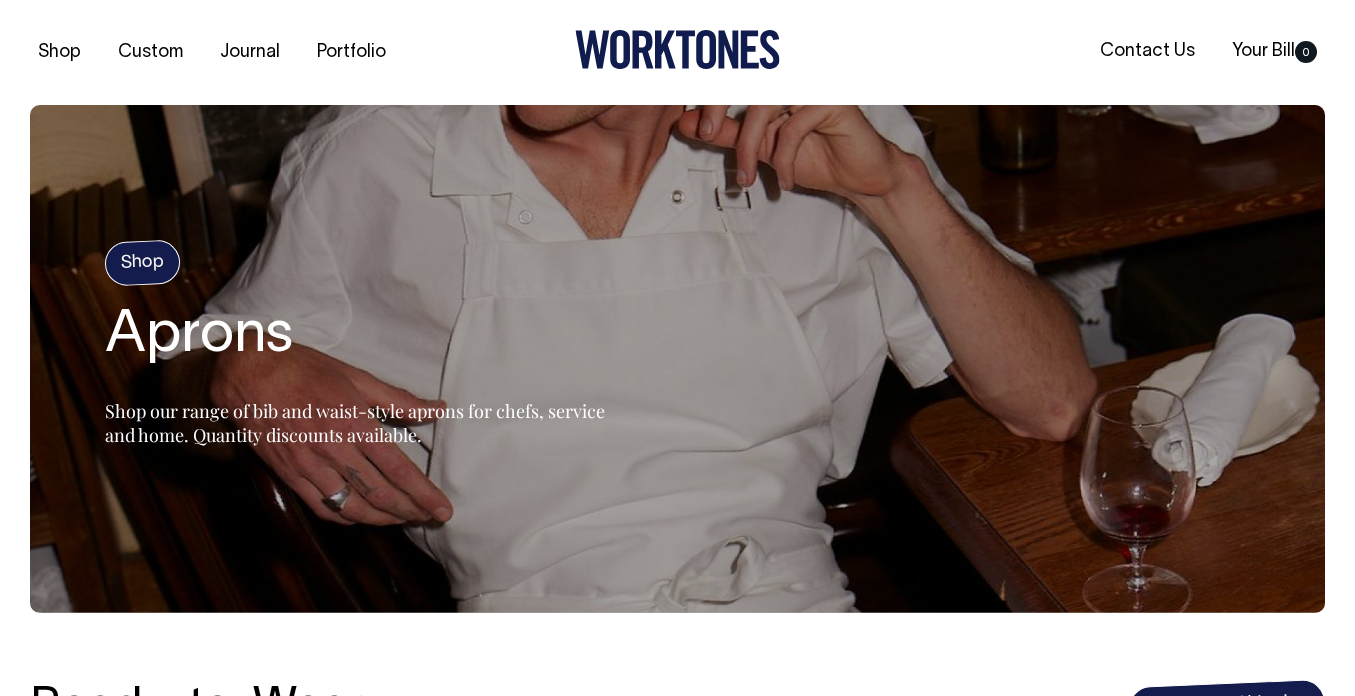 scroll, scrollTop: 0, scrollLeft: 0, axis: both 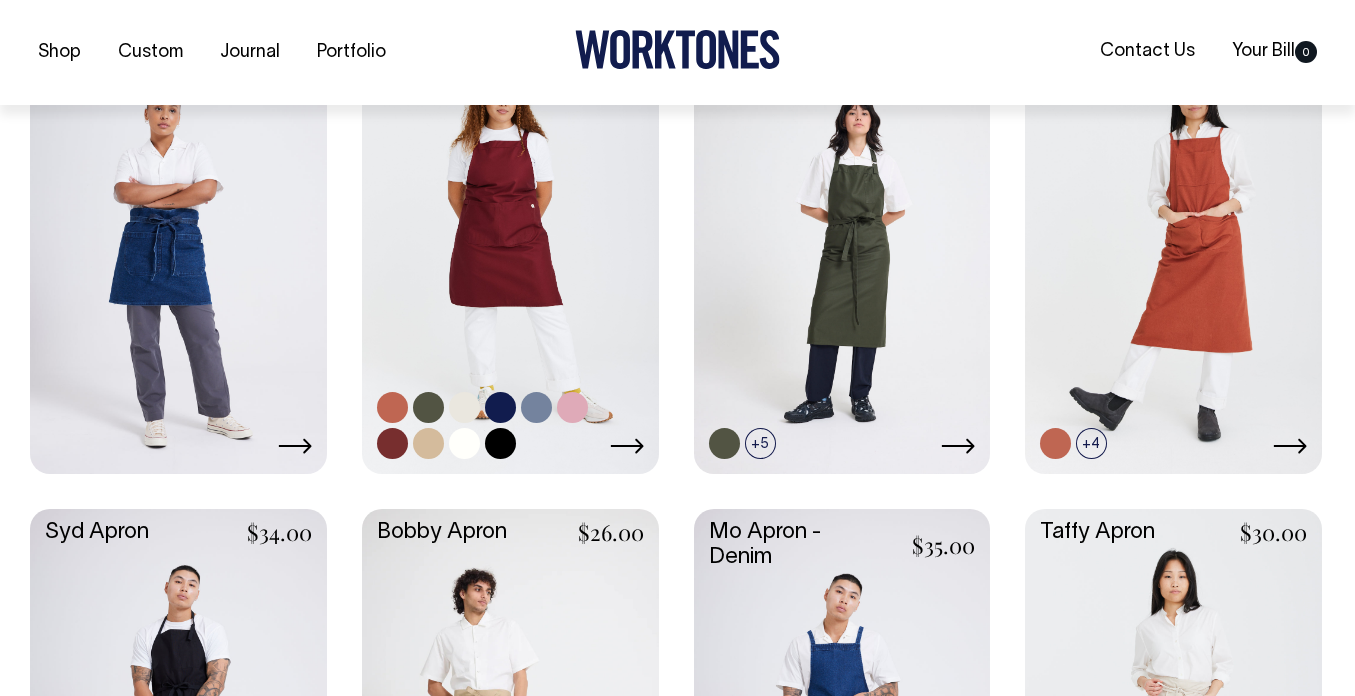 click at bounding box center [500, 443] 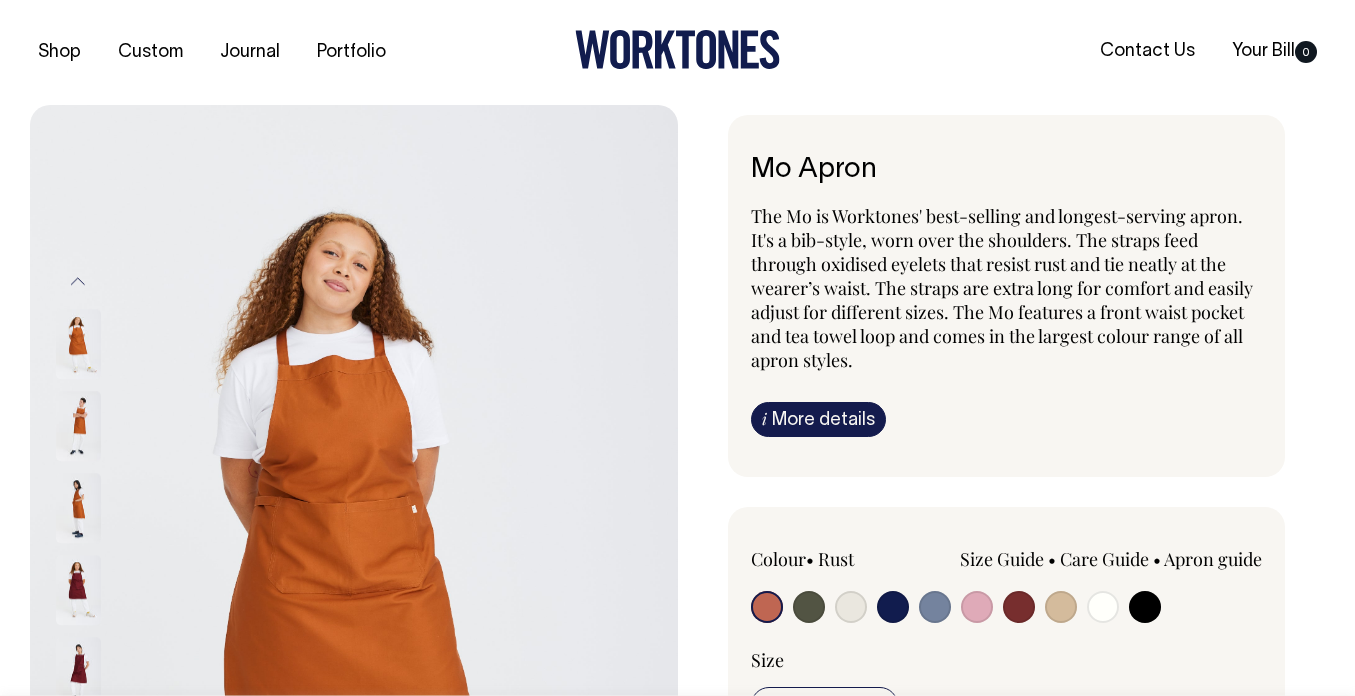 scroll, scrollTop: 0, scrollLeft: 0, axis: both 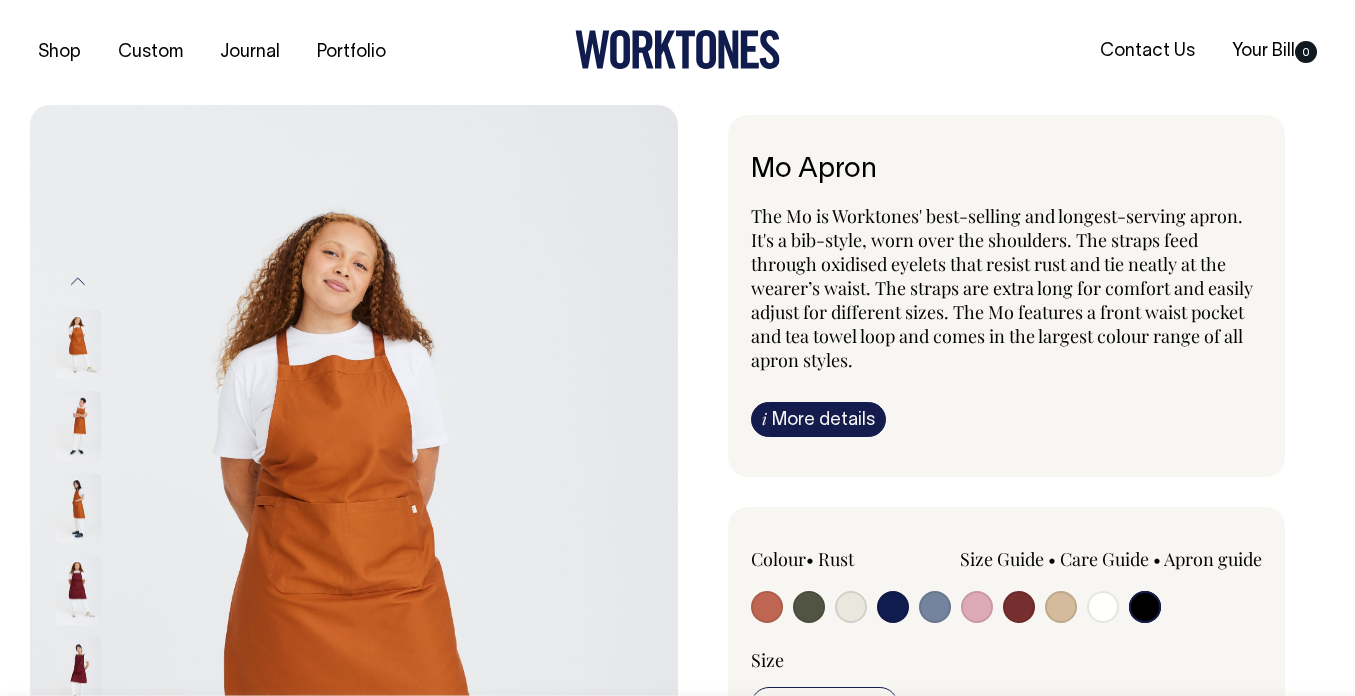 radio on "true" 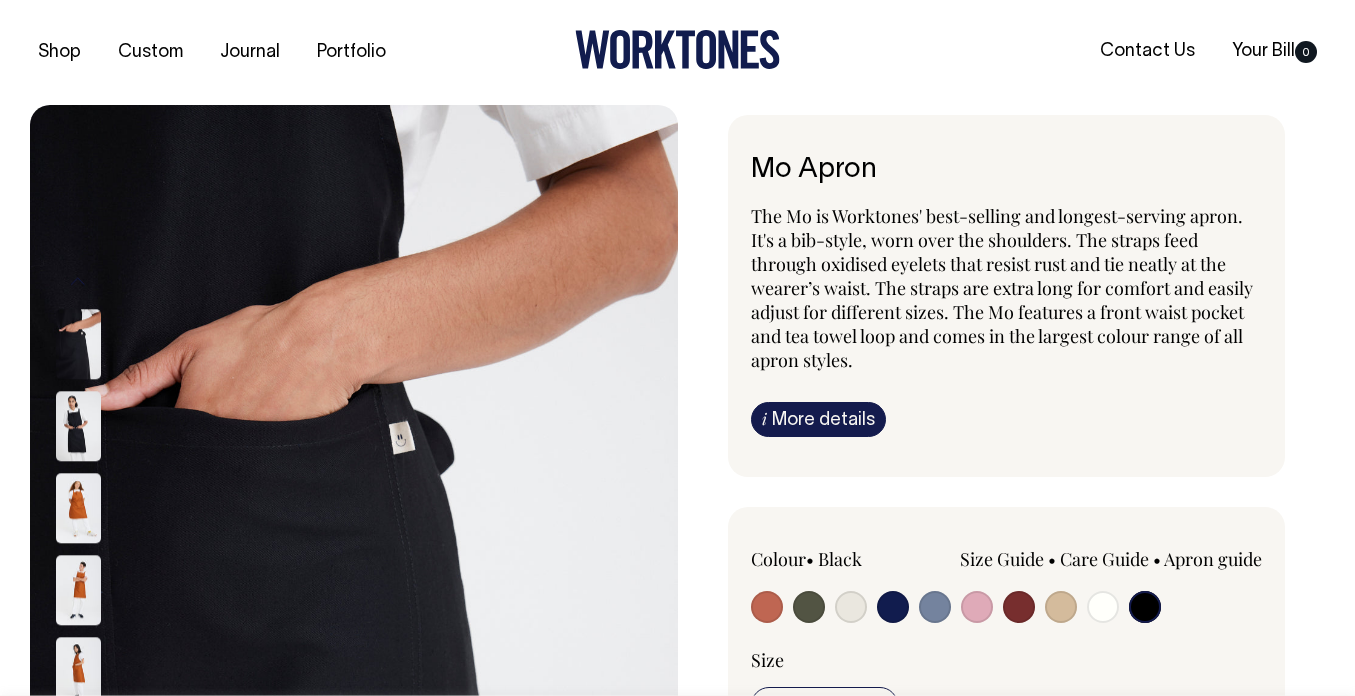 click on "Mo Apron
The Mo is Worktones' best-selling and longest-serving apron. It's a bib-style, worn over the shoulders. The straps feed through oxidised eyelets that resist rust and tie neatly at the wearer’s waist. The straps are extra long for comfort and easily adjust for different sizes. The Mo features a front waist pocket and tea towel loop and comes in the largest colour range of all apron styles.
i More details
Material" at bounding box center [1002, 751] 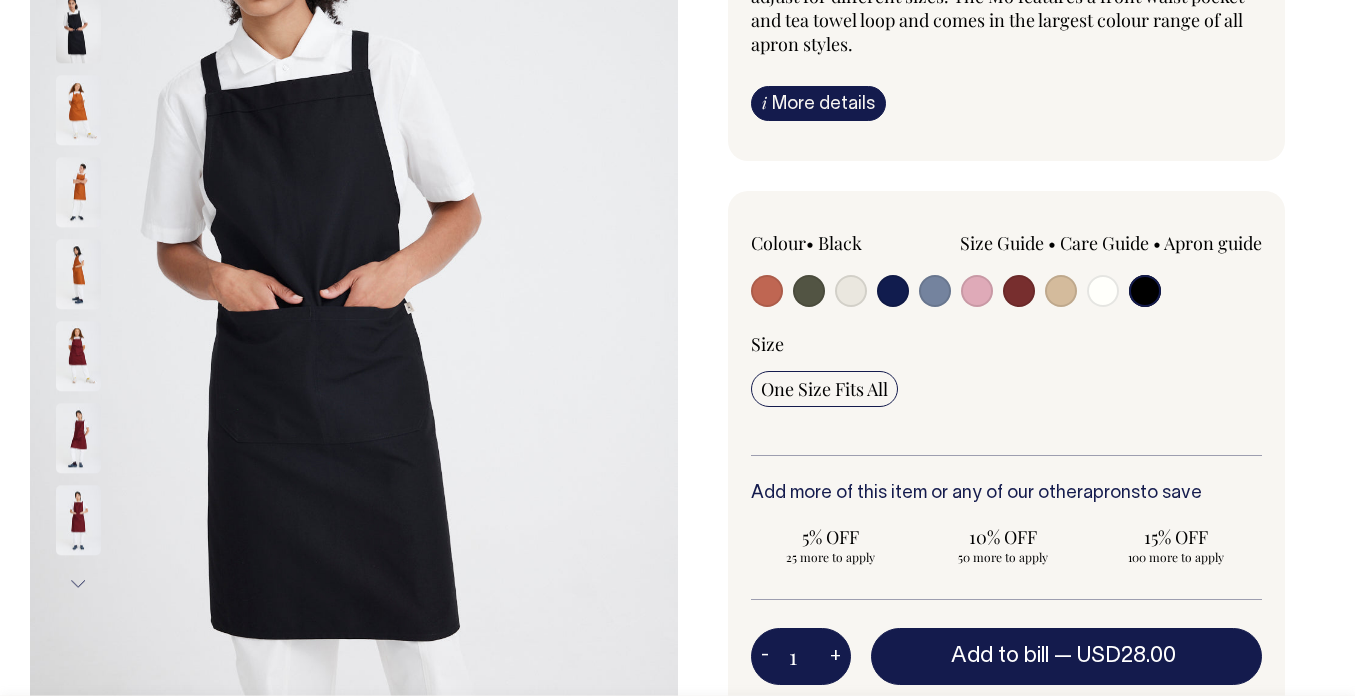 scroll, scrollTop: 317, scrollLeft: 0, axis: vertical 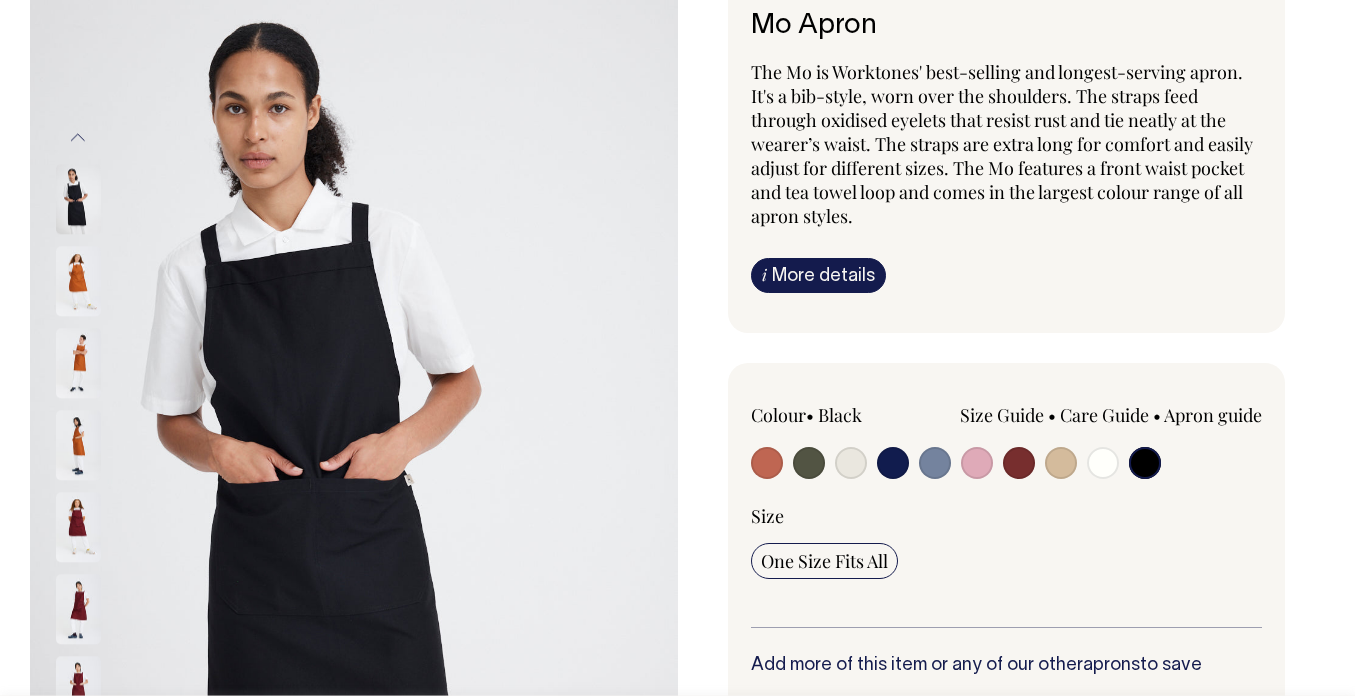 click at bounding box center (78, 199) 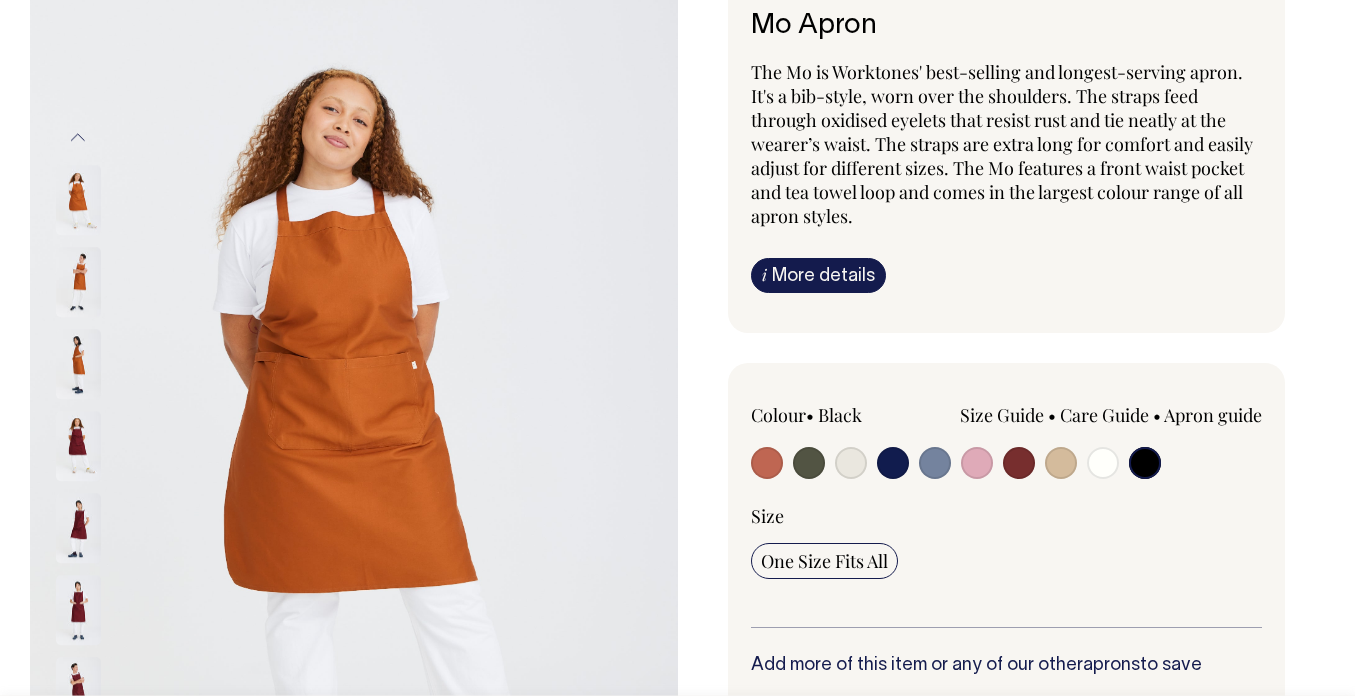 click at bounding box center [1145, 463] 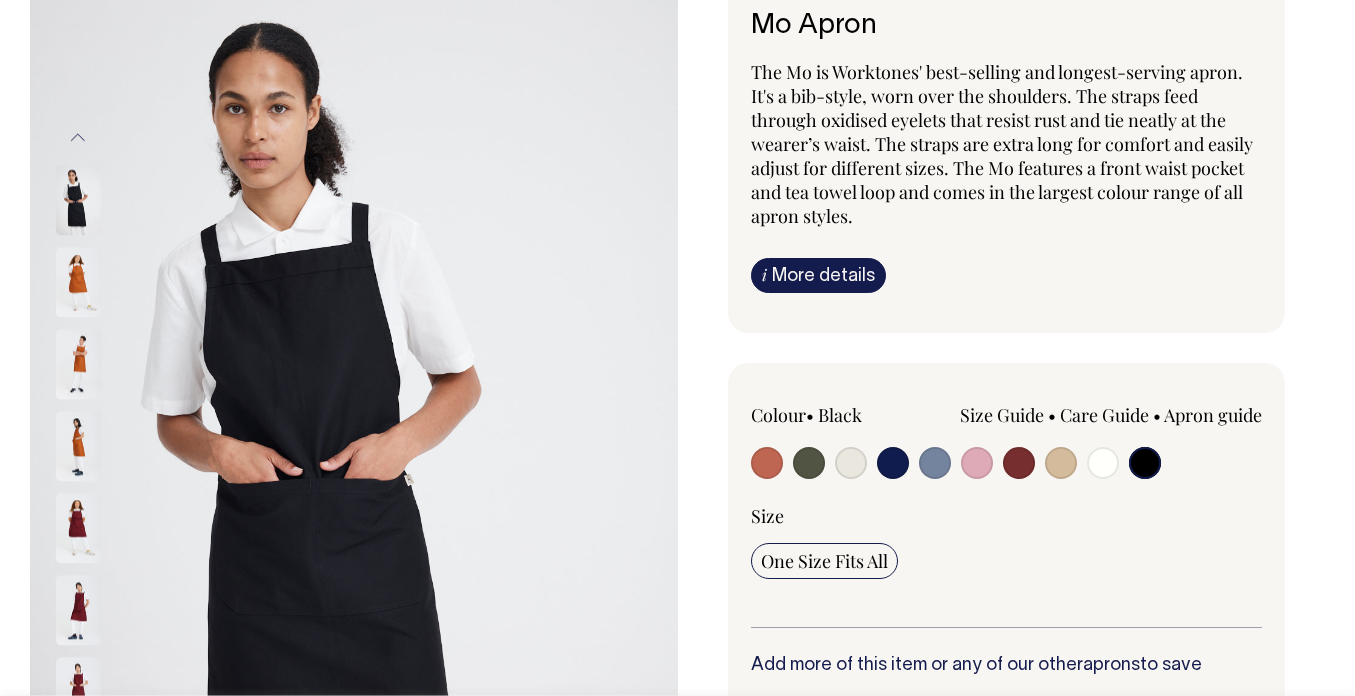 click at bounding box center [78, 200] 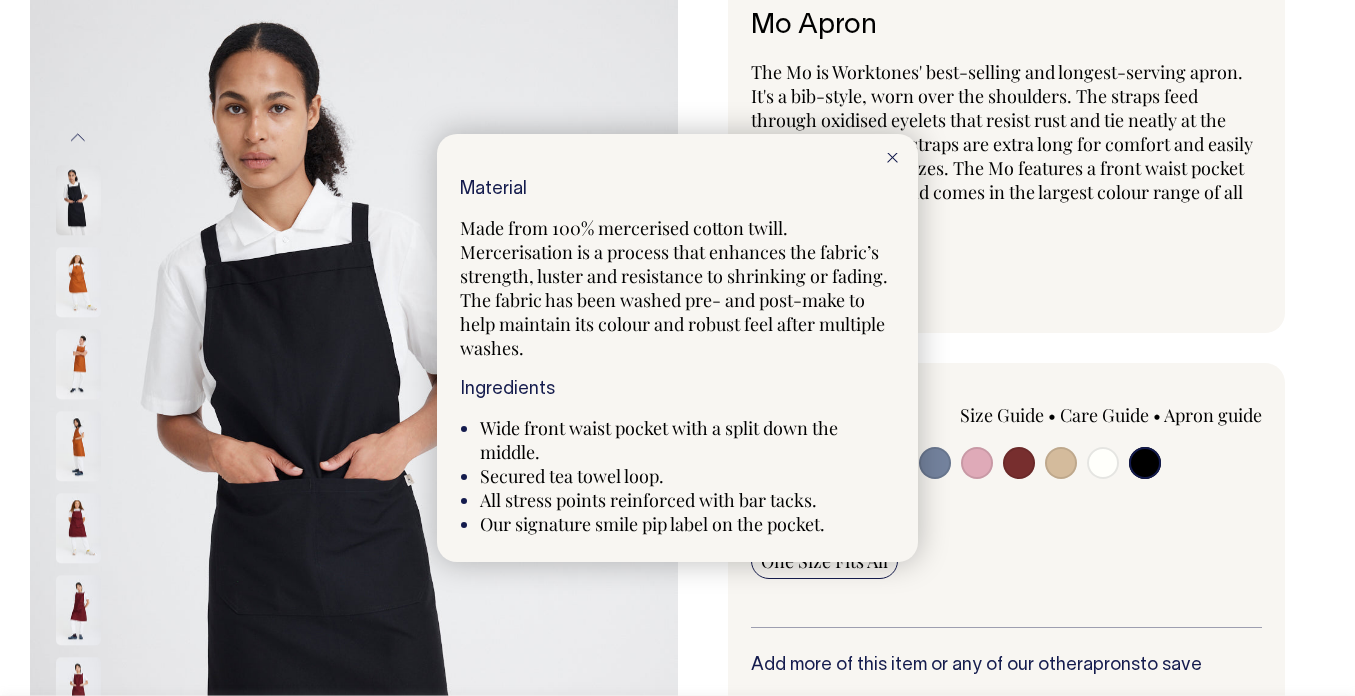 click 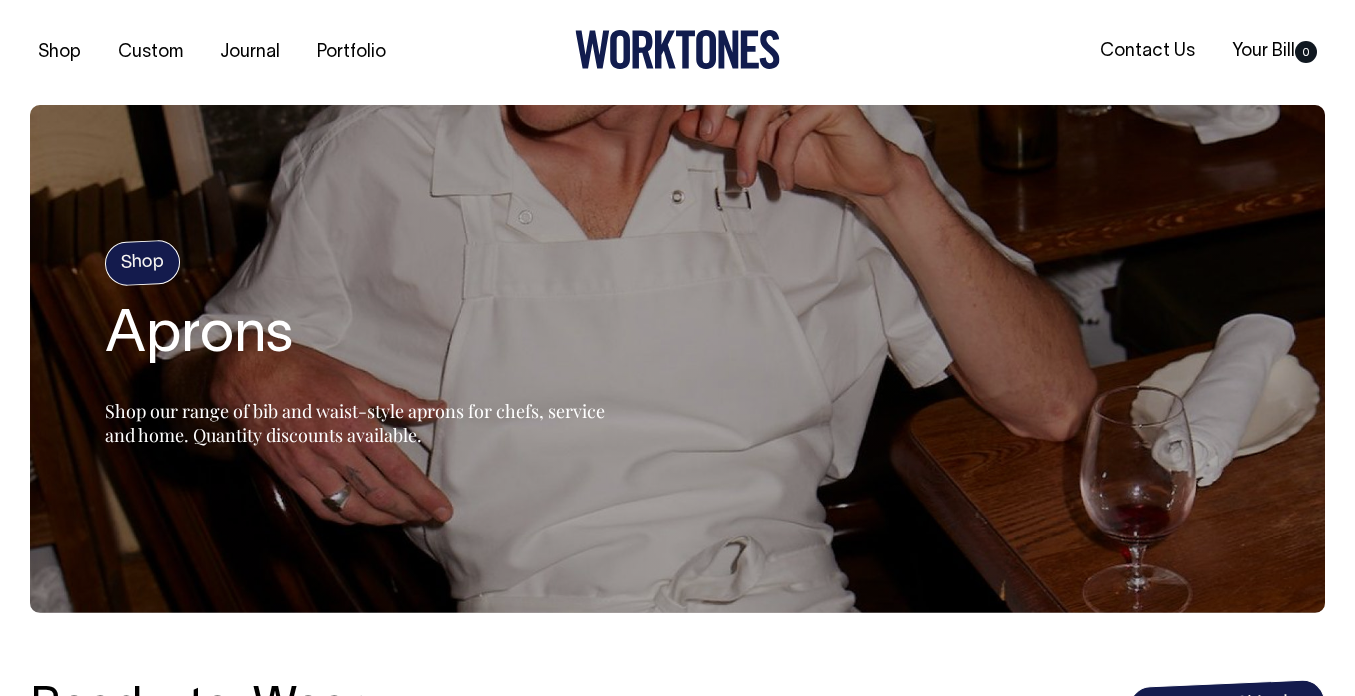 scroll, scrollTop: 938, scrollLeft: 0, axis: vertical 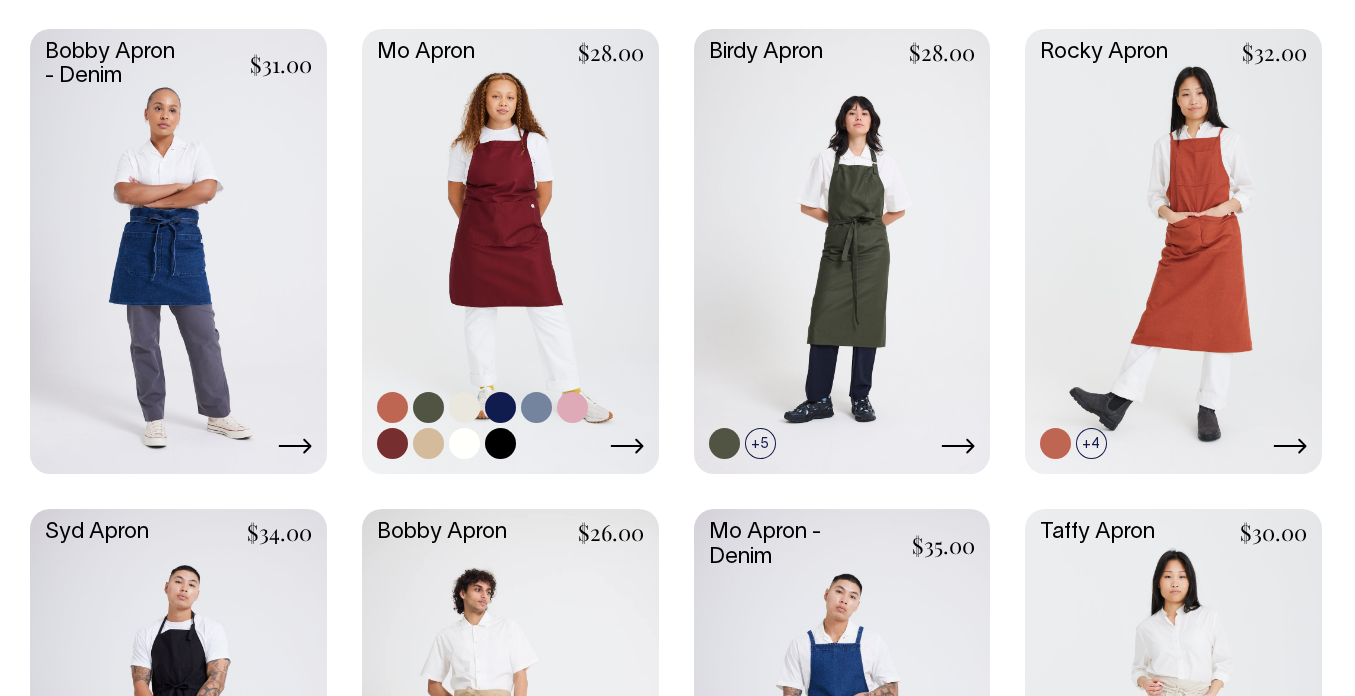 click at bounding box center (500, 443) 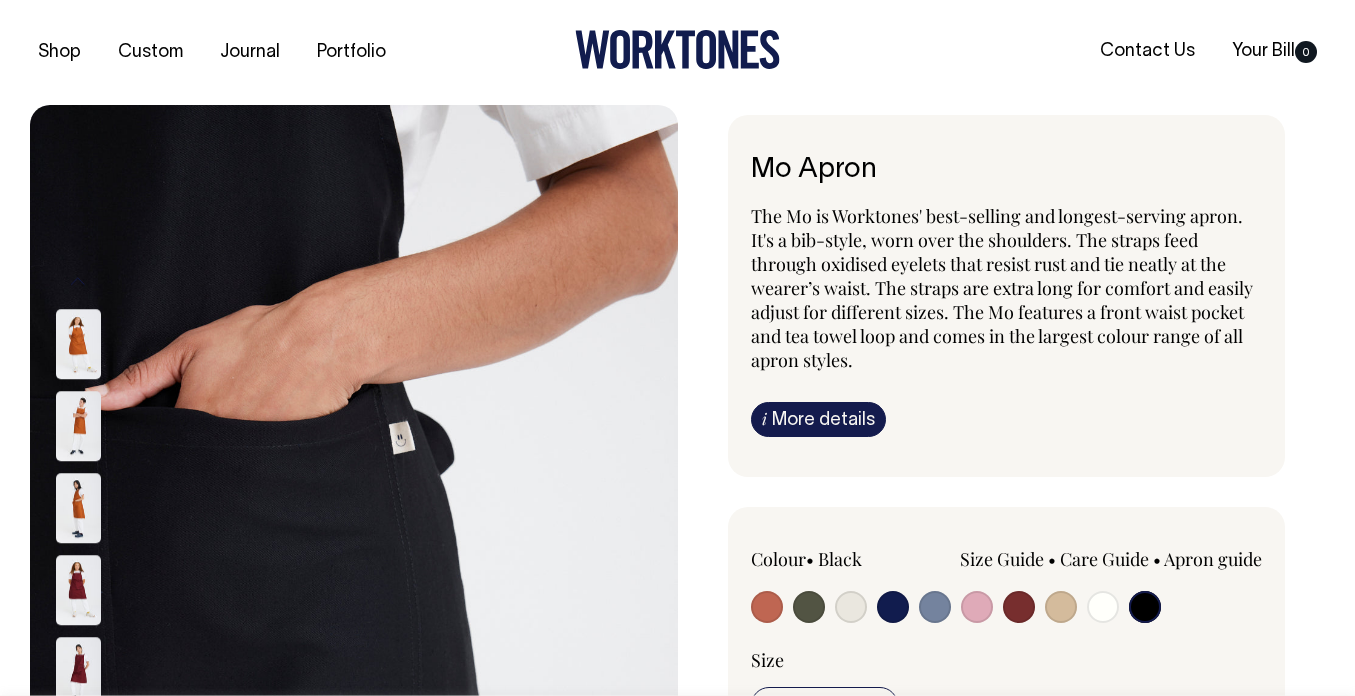 select on "Black" 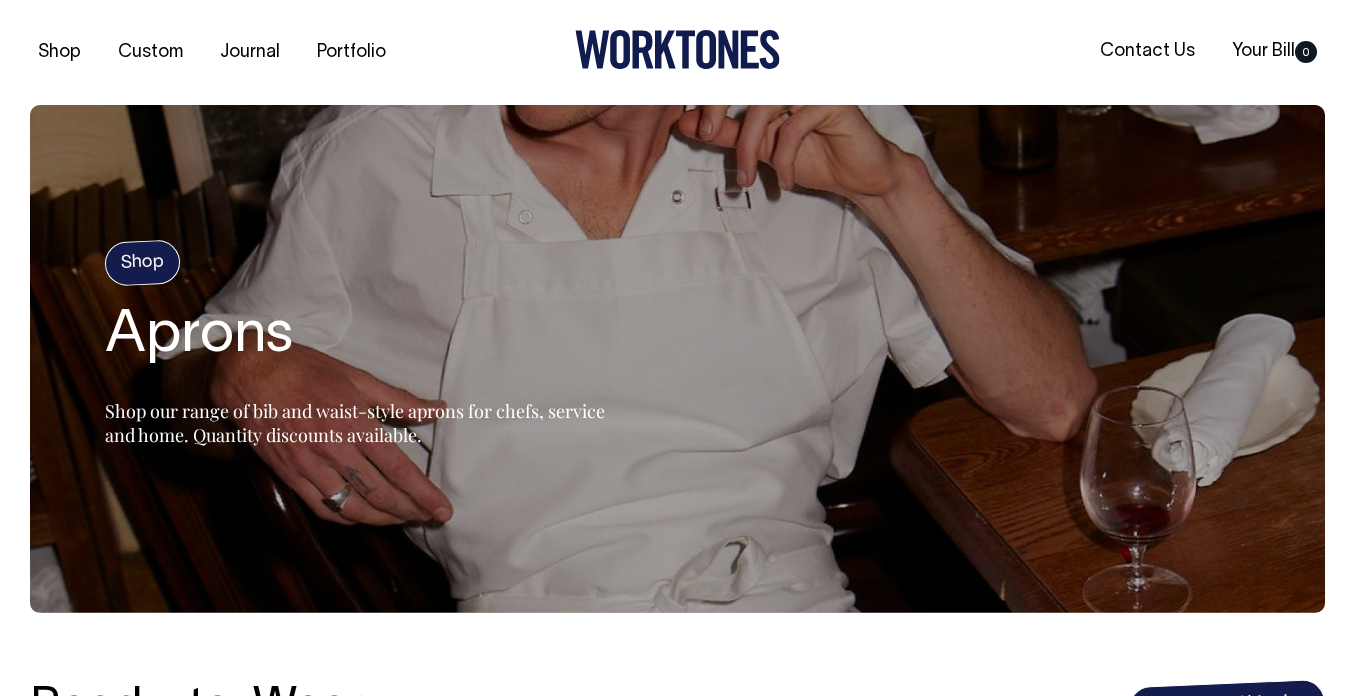 scroll, scrollTop: 938, scrollLeft: 0, axis: vertical 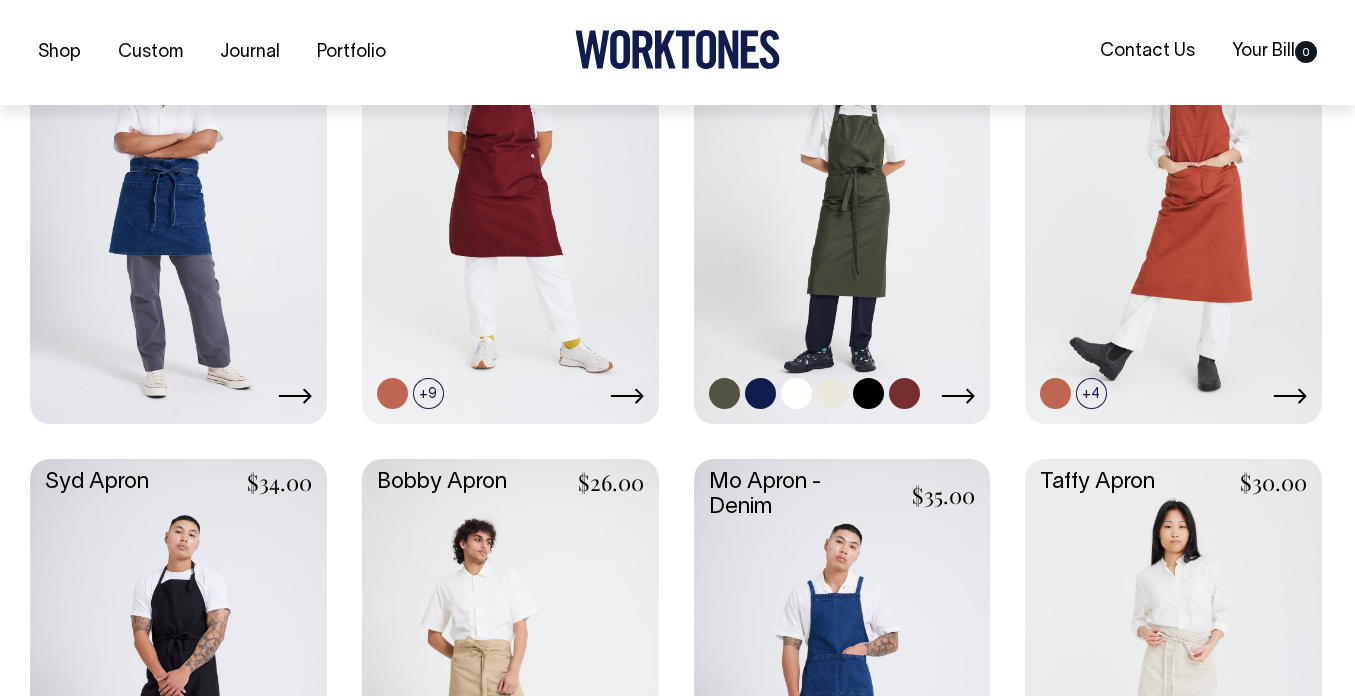 click 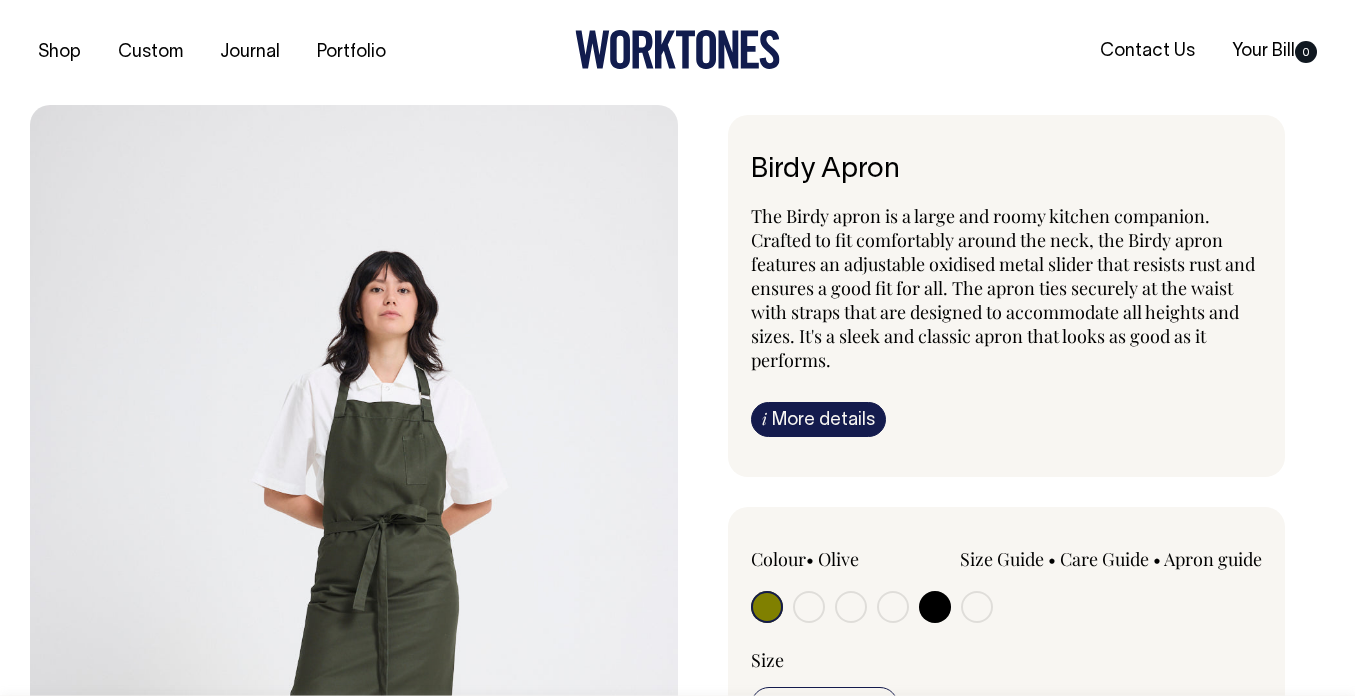 scroll, scrollTop: 0, scrollLeft: 0, axis: both 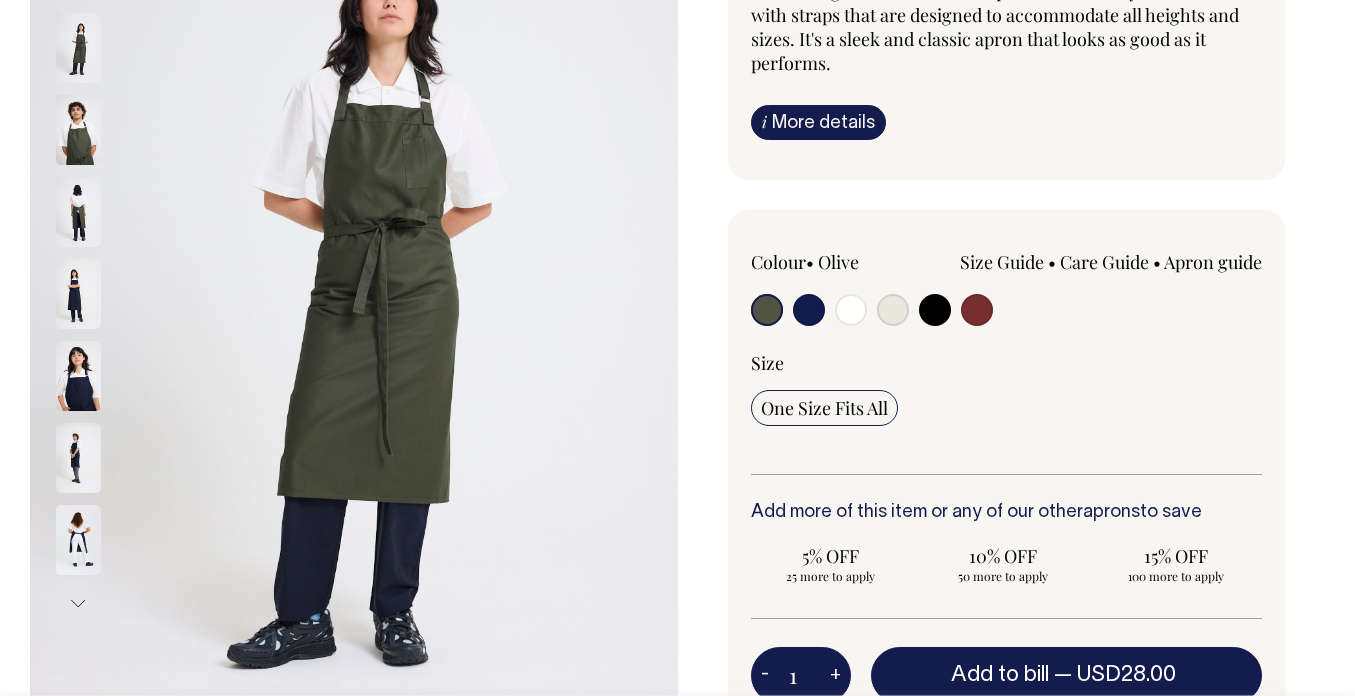 click at bounding box center (935, 310) 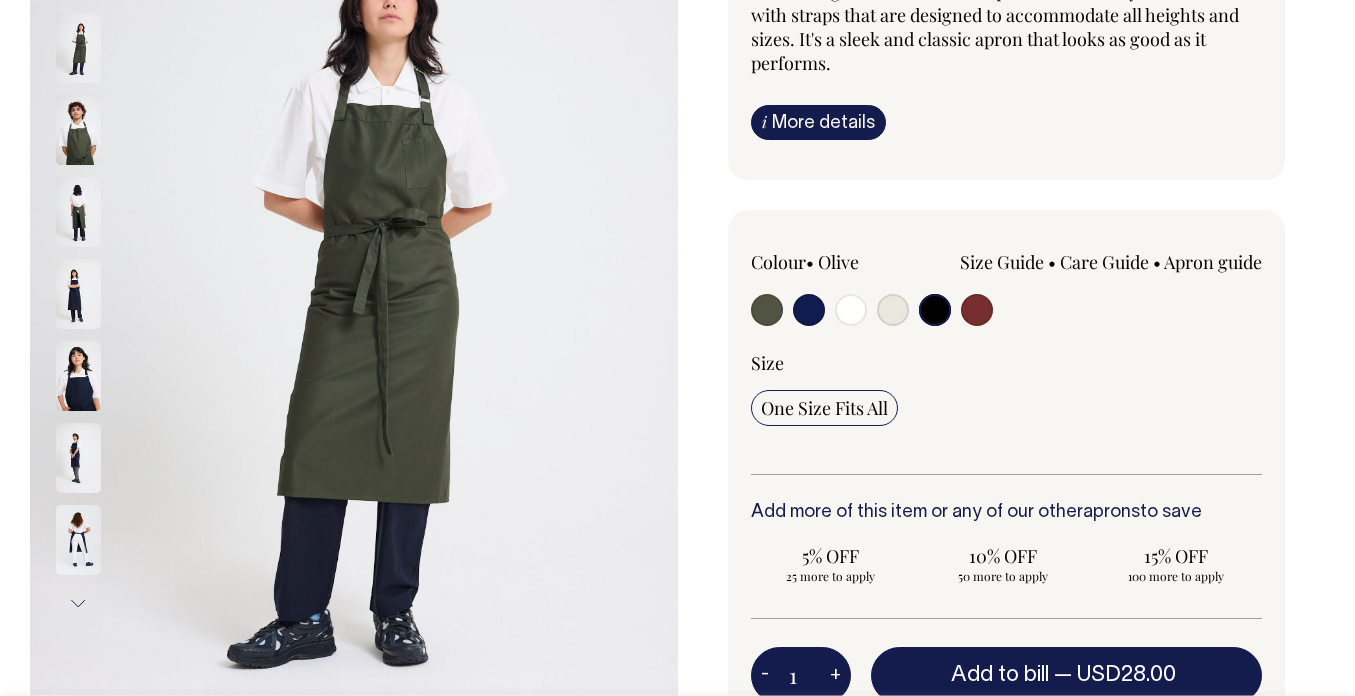 radio on "true" 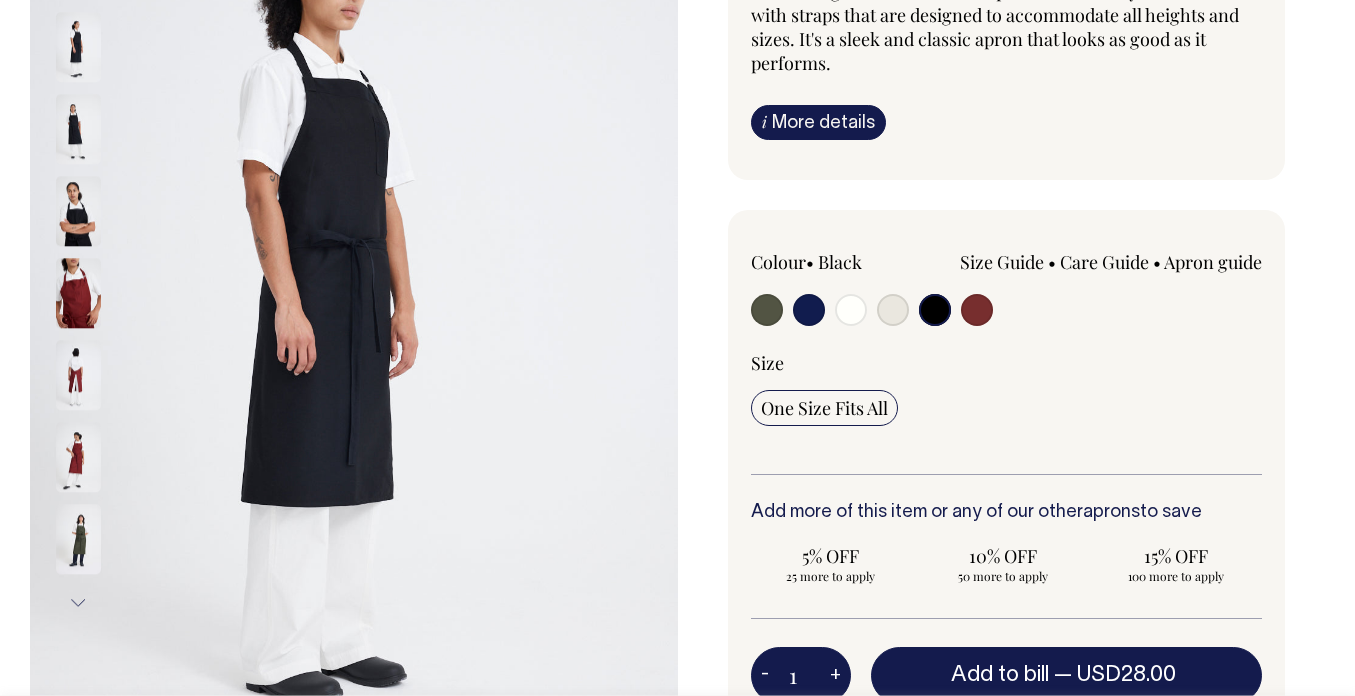 click at bounding box center [78, 211] 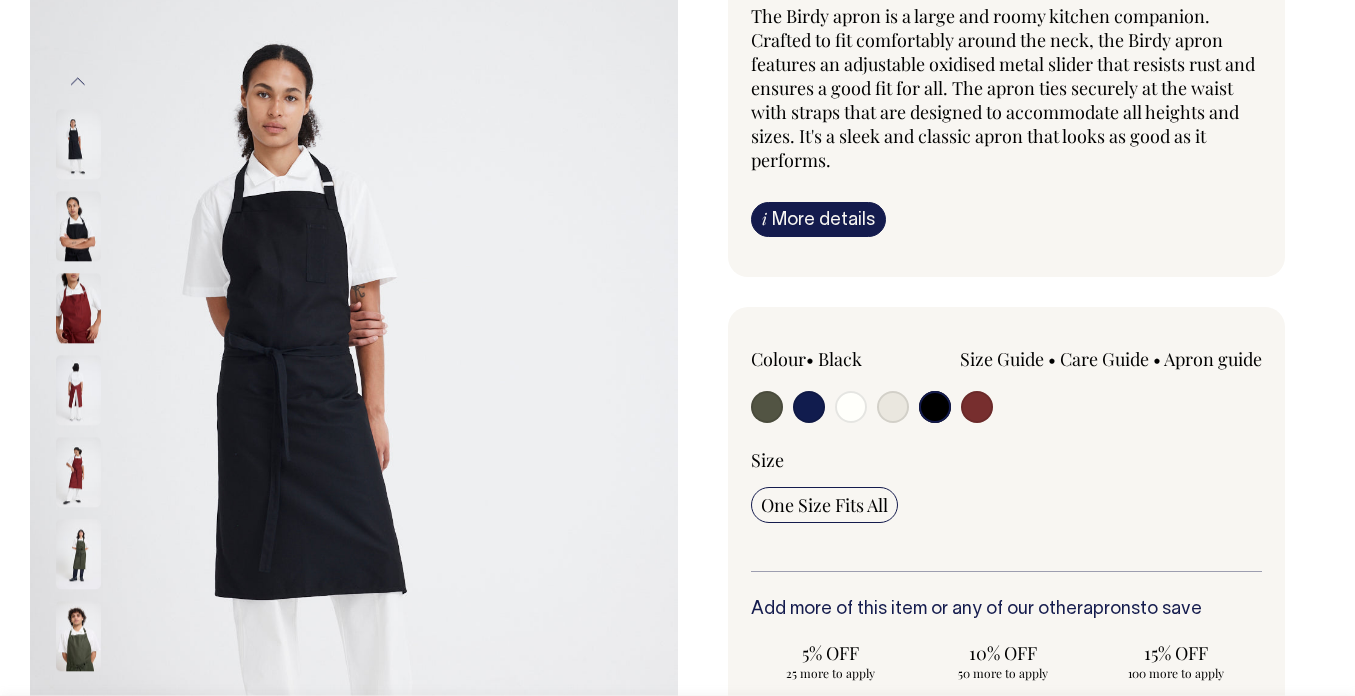 scroll, scrollTop: 200, scrollLeft: 0, axis: vertical 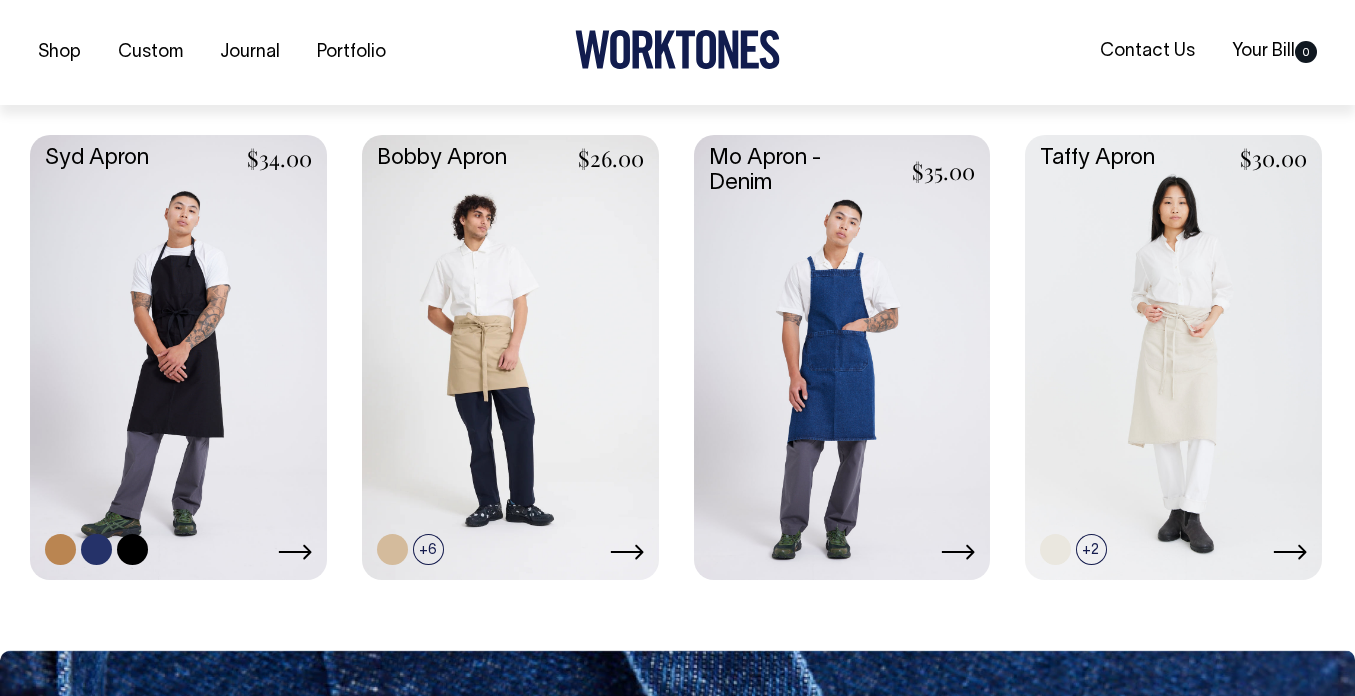 click at bounding box center [178, 355] 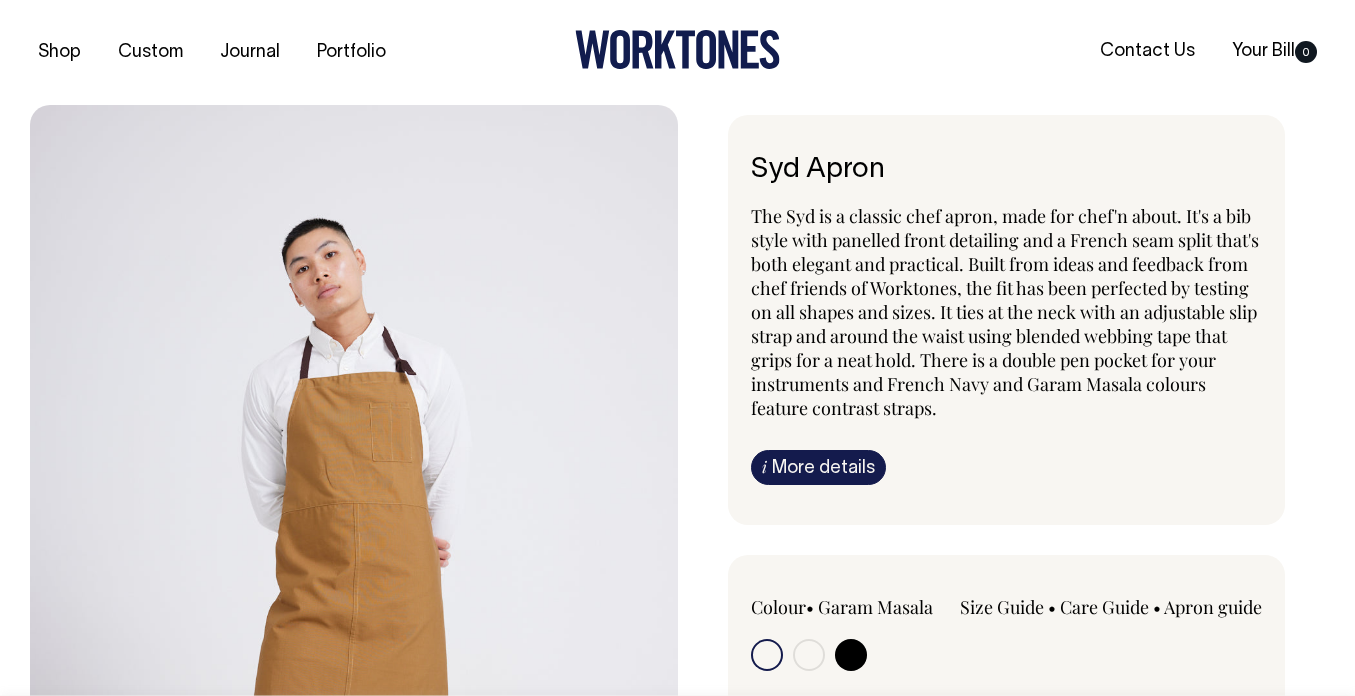 scroll, scrollTop: 0, scrollLeft: 0, axis: both 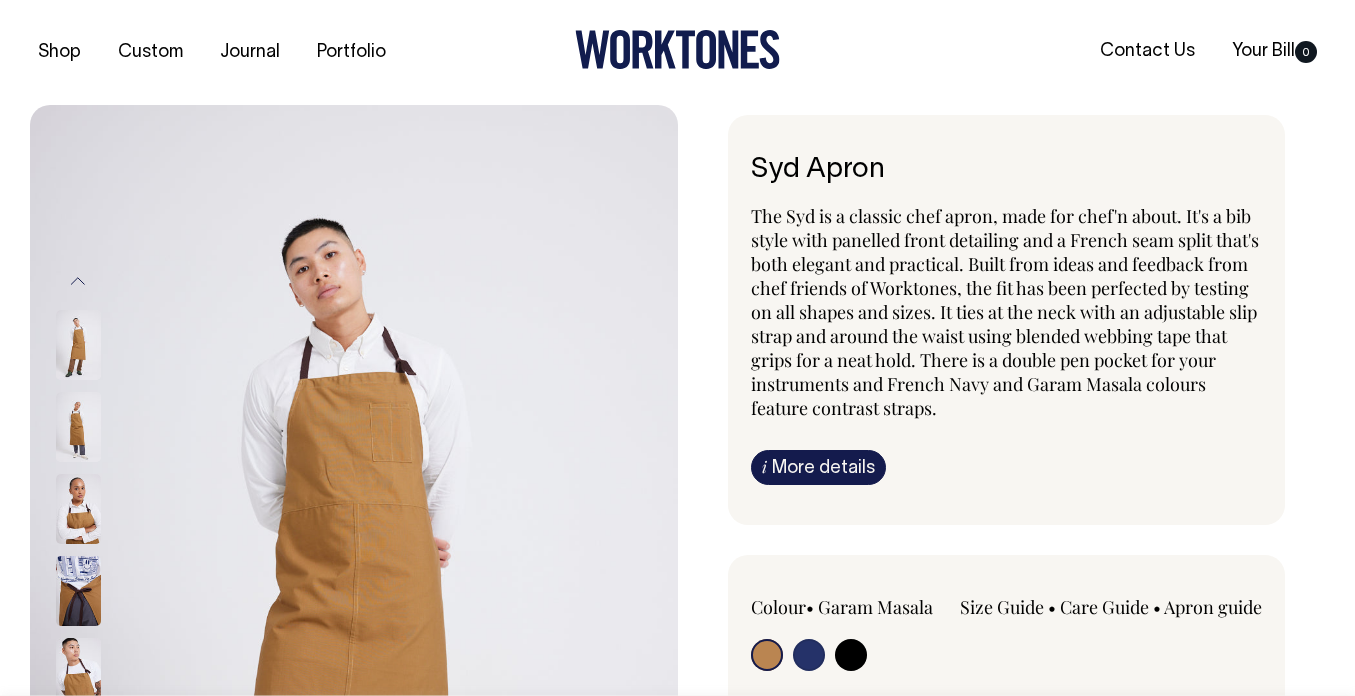 click at bounding box center (851, 655) 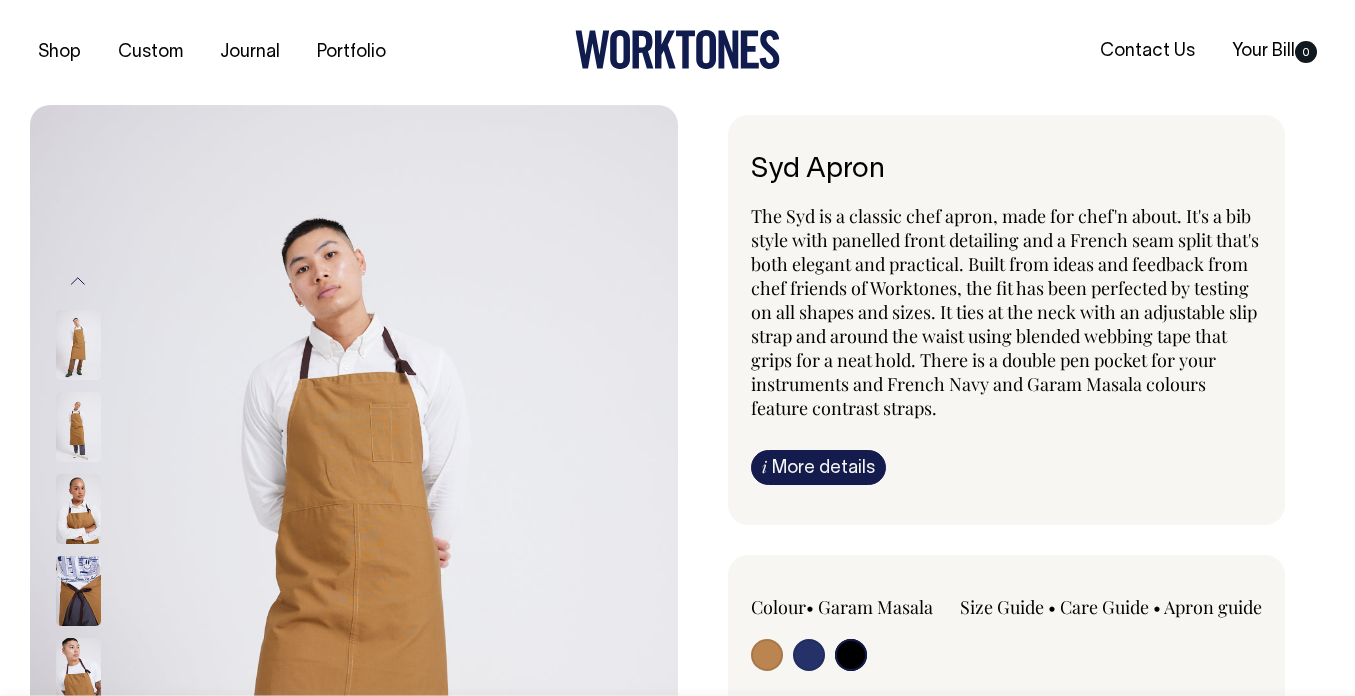 radio on "true" 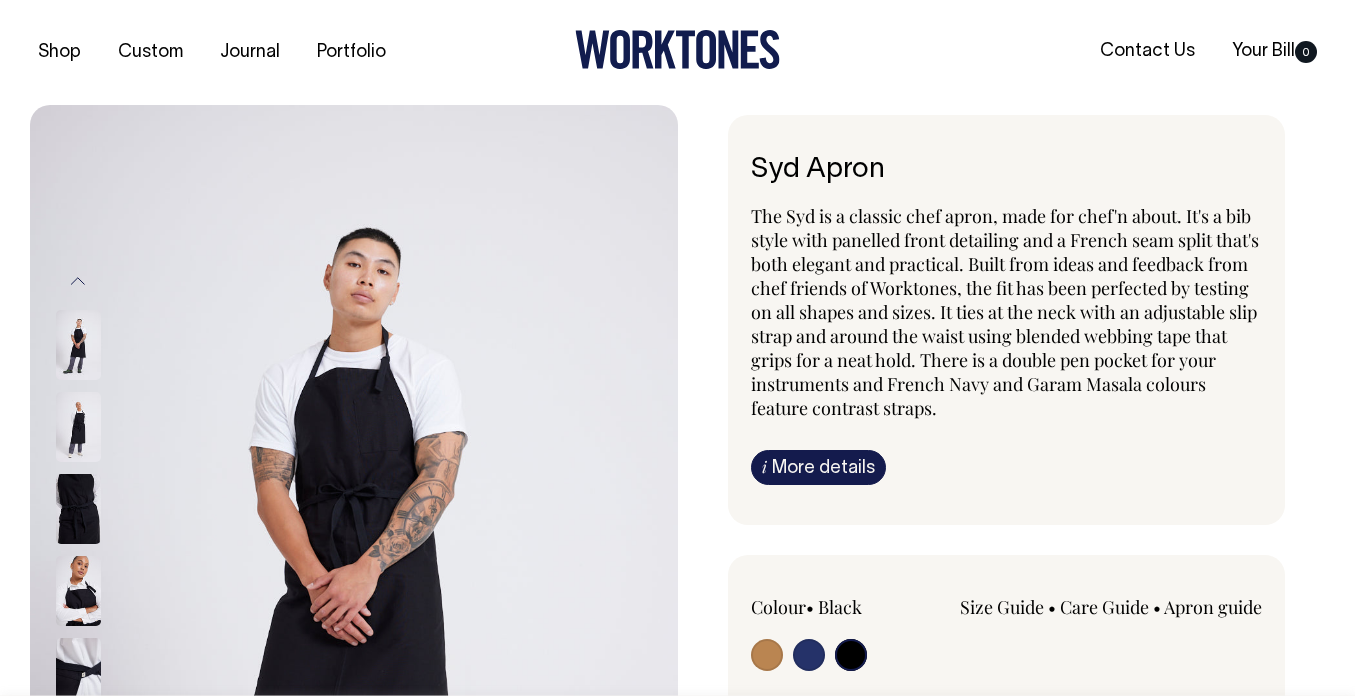 click at bounding box center [354, 591] 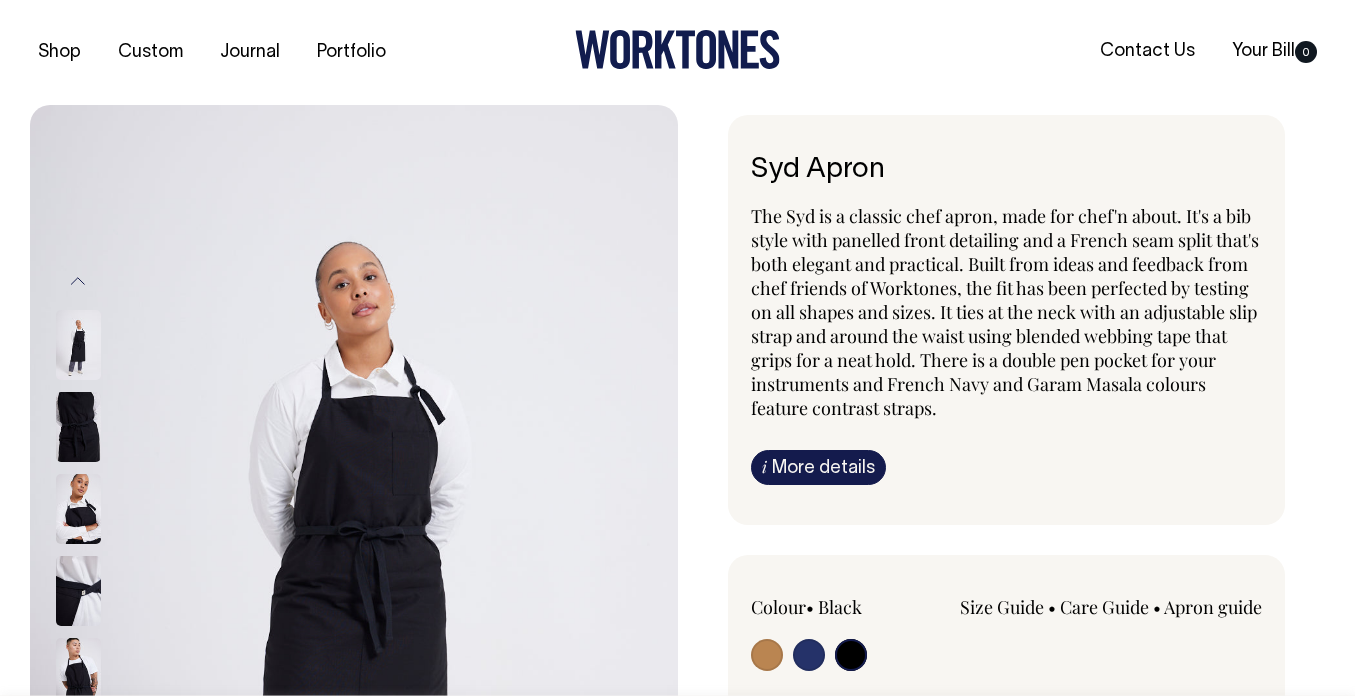 click at bounding box center (105, 509) 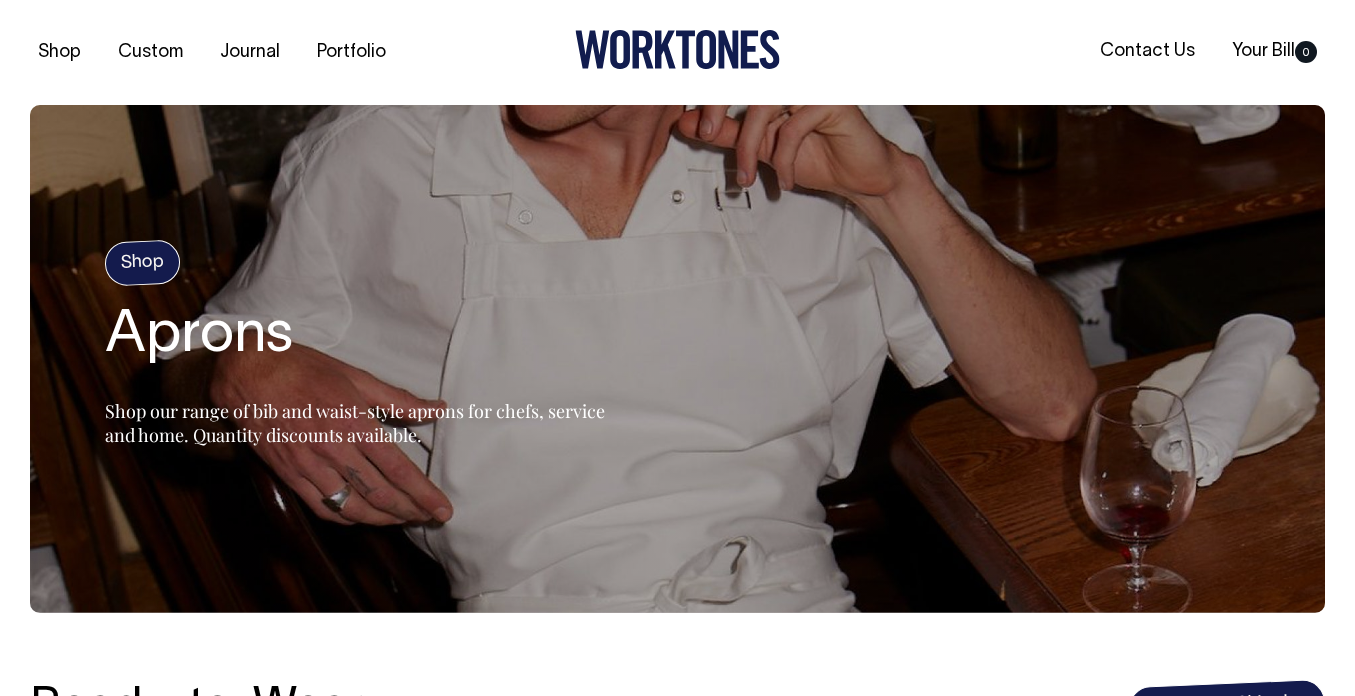 scroll, scrollTop: 1312, scrollLeft: 0, axis: vertical 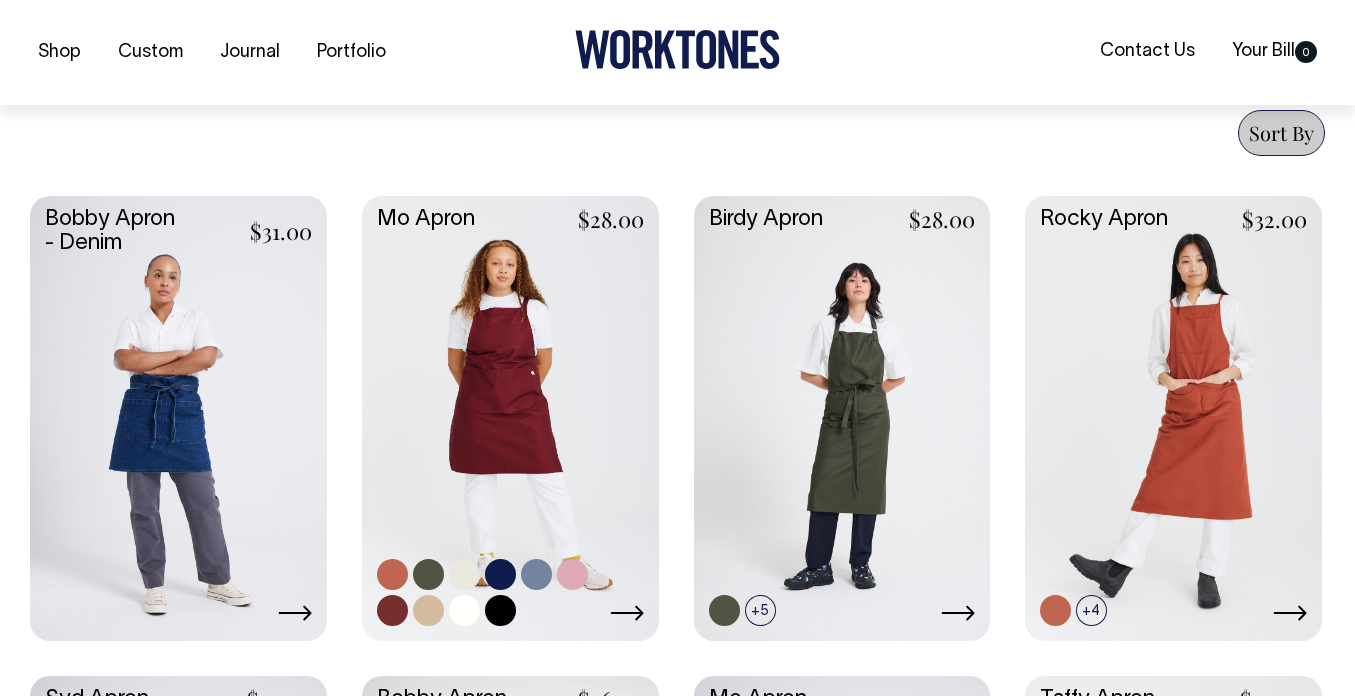 click at bounding box center (500, 610) 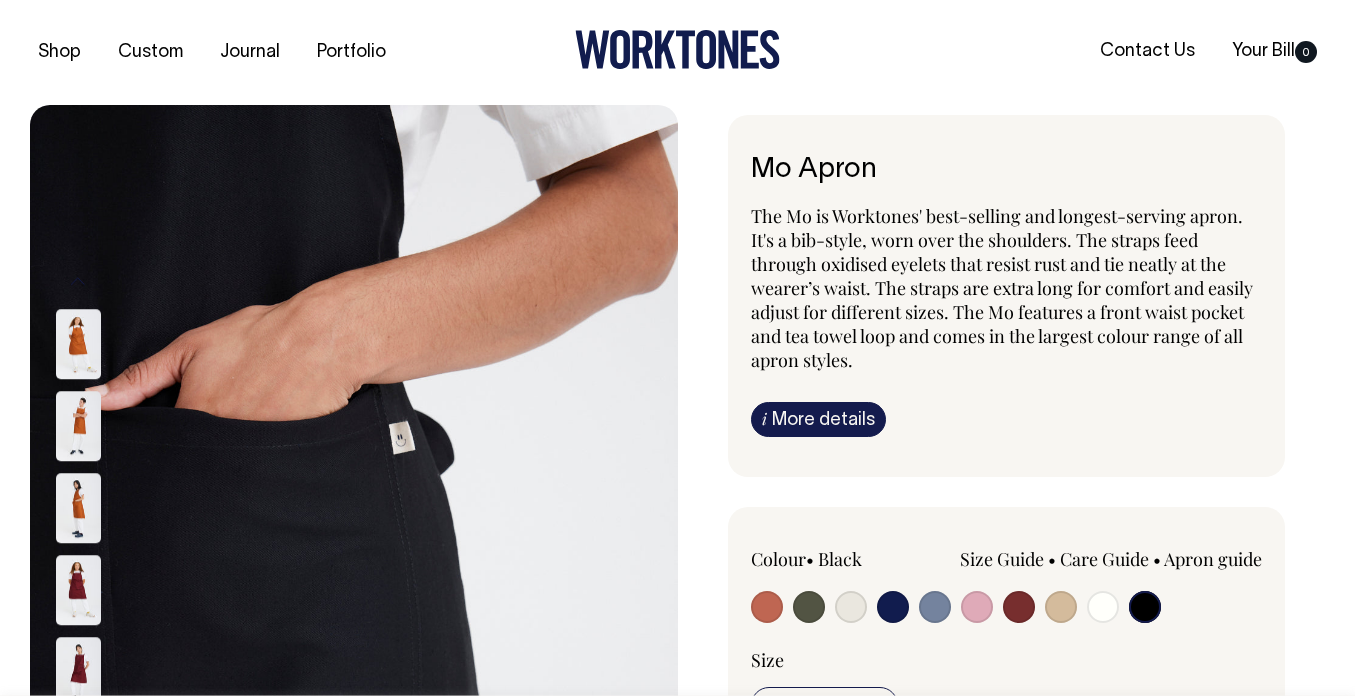 select on "Black" 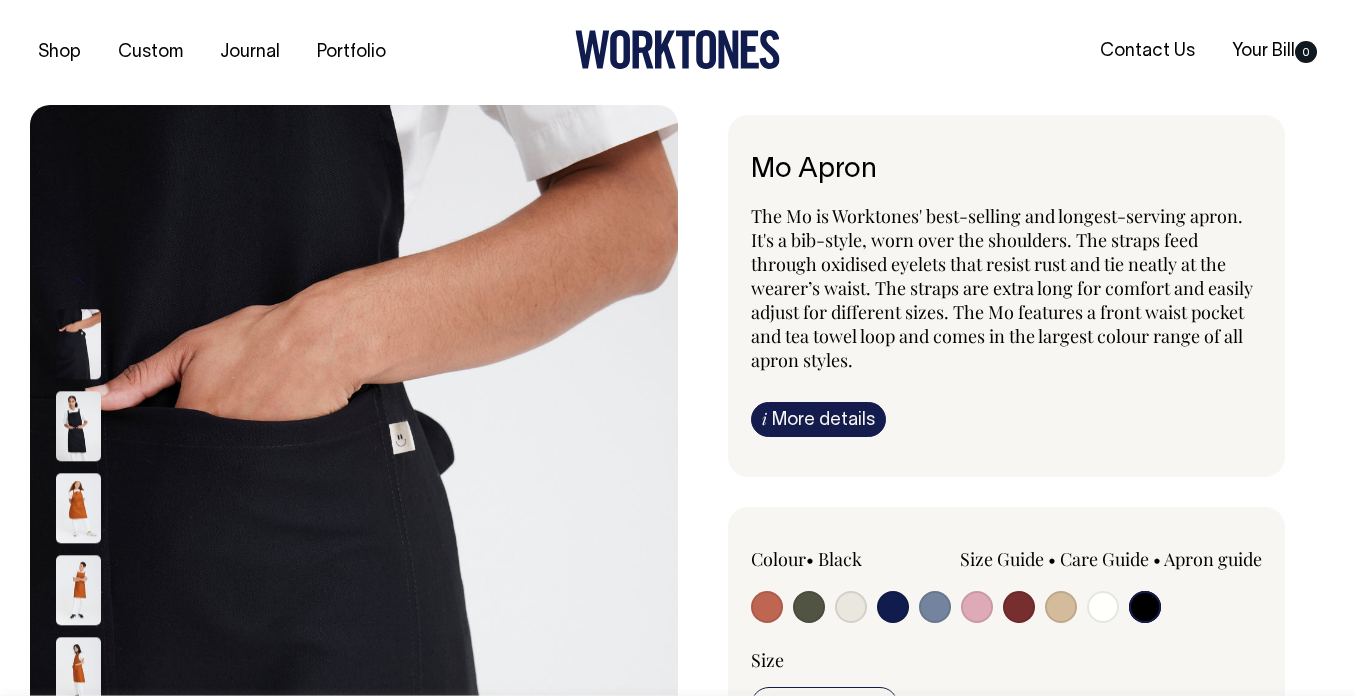 click at bounding box center [78, 426] 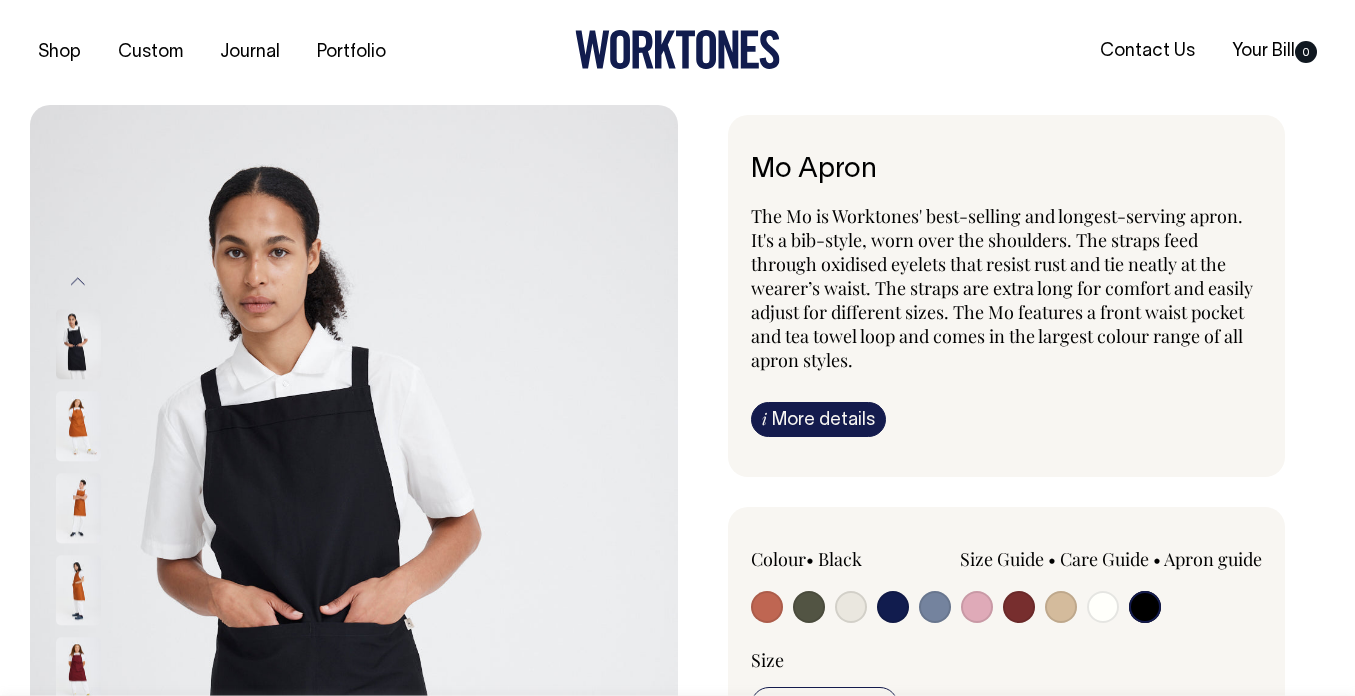 click at bounding box center (78, 344) 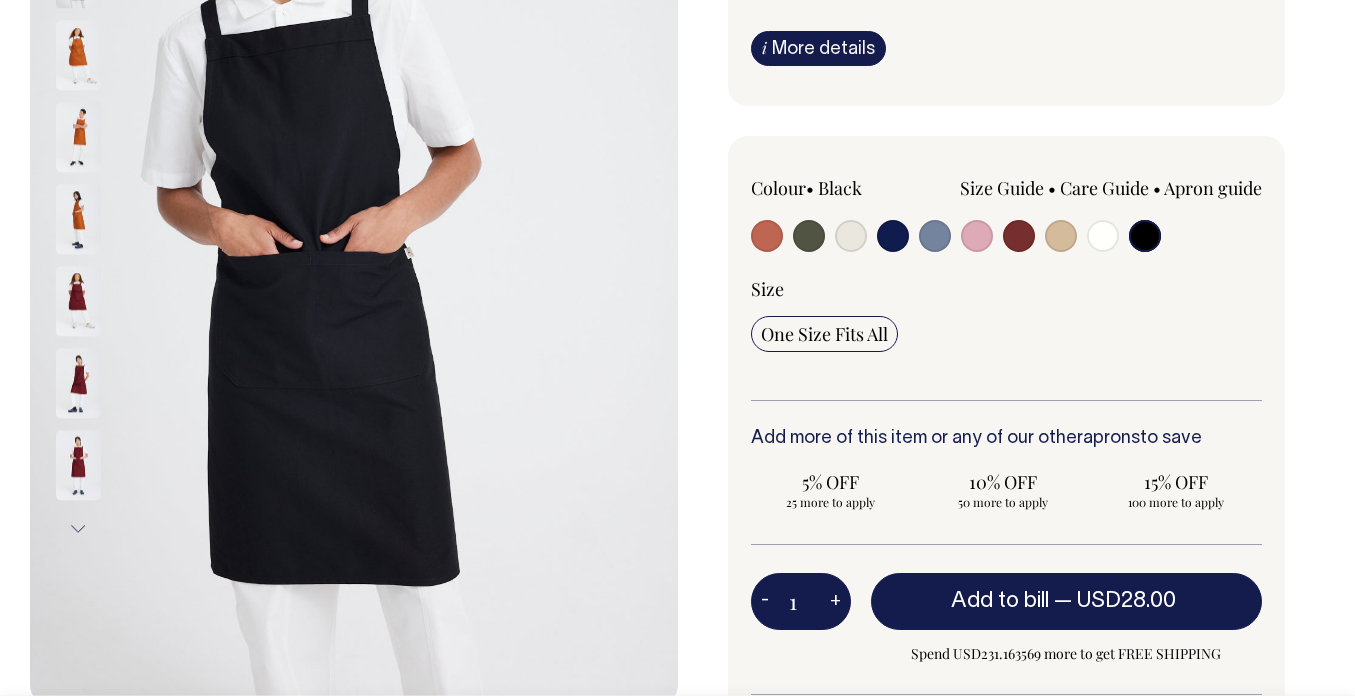 scroll, scrollTop: 371, scrollLeft: 0, axis: vertical 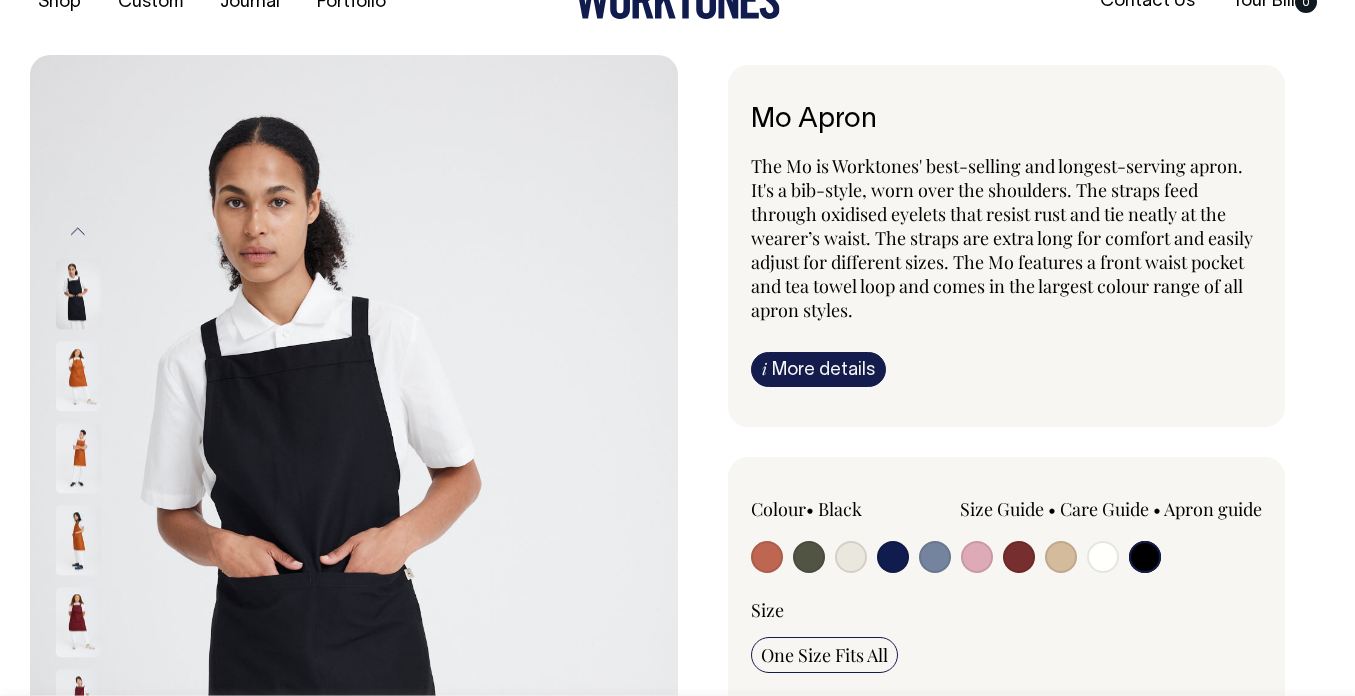 click on "The Mo is Worktones' best-selling and longest-serving apron. It's a bib-style, worn over the shoulders. The straps feed through oxidised eyelets that resist rust and tie neatly at the wearer’s waist. The straps are extra long for comfort and easily adjust for different sizes. The Mo features a front waist pocket and tea towel loop and comes in the largest colour range of all apron styles." at bounding box center (1007, 238) 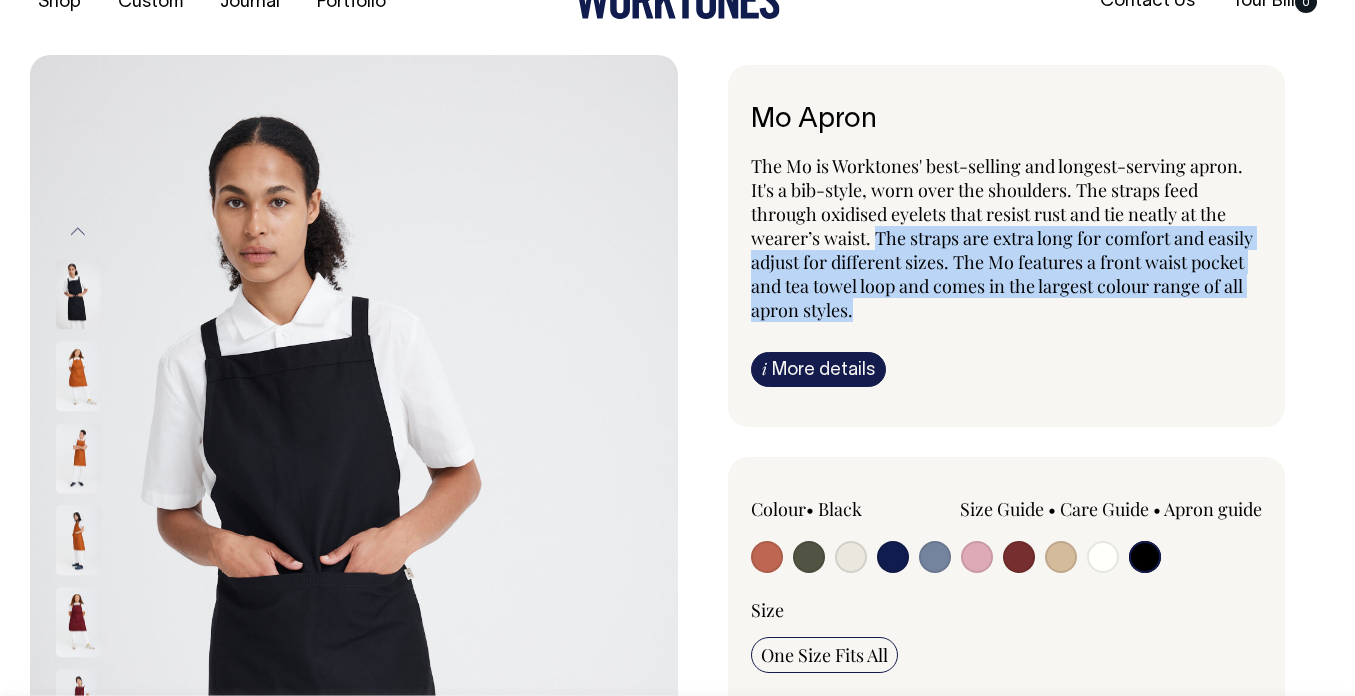 drag, startPoint x: 872, startPoint y: 318, endPoint x: 873, endPoint y: 241, distance: 77.00649 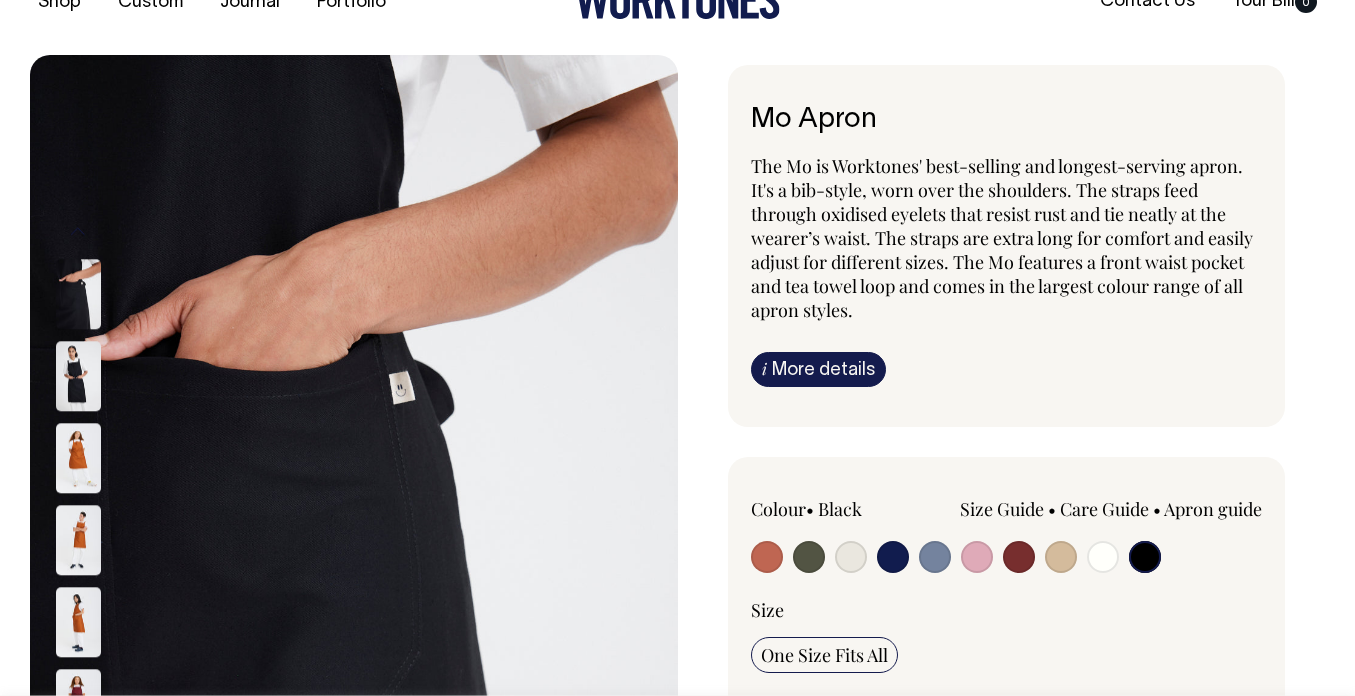 click on "Mo Apron
The Mo is Worktones' best-selling and longest-serving apron. It's a bib-style, worn over the shoulders. The straps feed through oxidised eyelets that resist rust and tie neatly at the wearer’s waist. The straps are extra long for comfort and easily adjust for different sizes. The Mo features a front waist pocket and tea towel loop and comes in the largest colour range of all apron styles.
i More details
Material" at bounding box center [1002, 701] 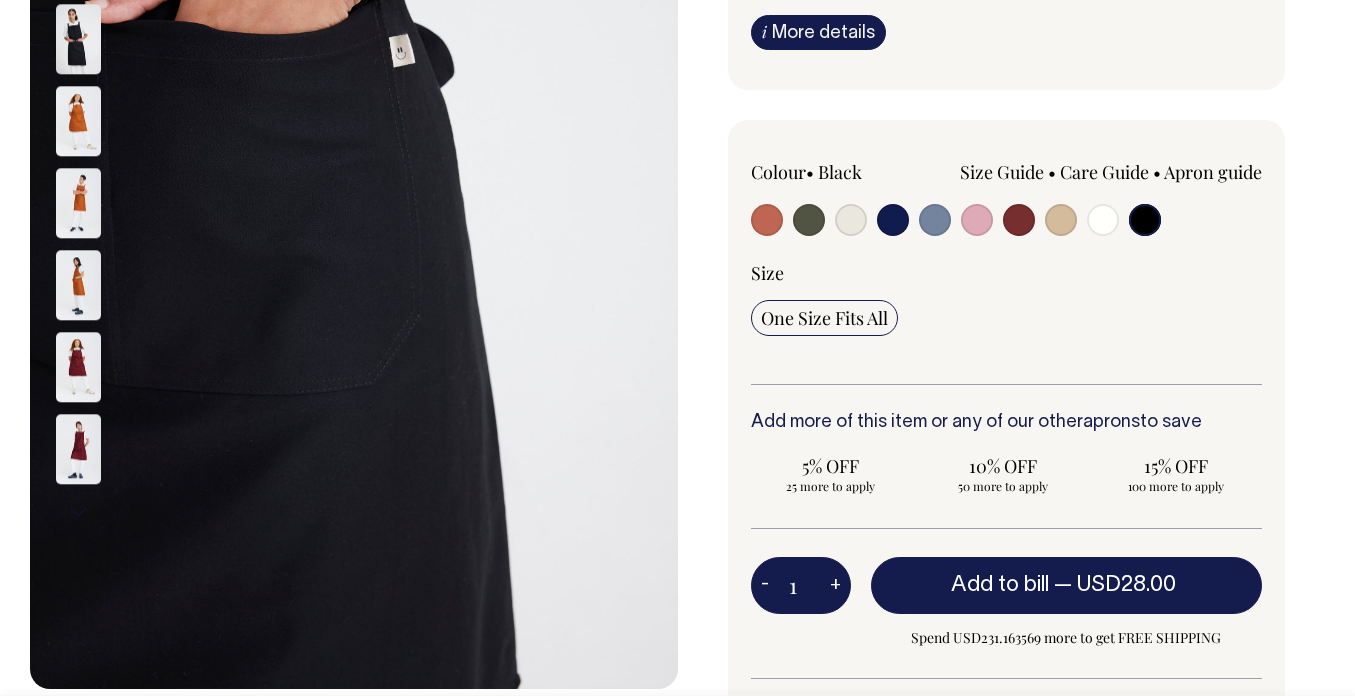 scroll, scrollTop: 387, scrollLeft: 0, axis: vertical 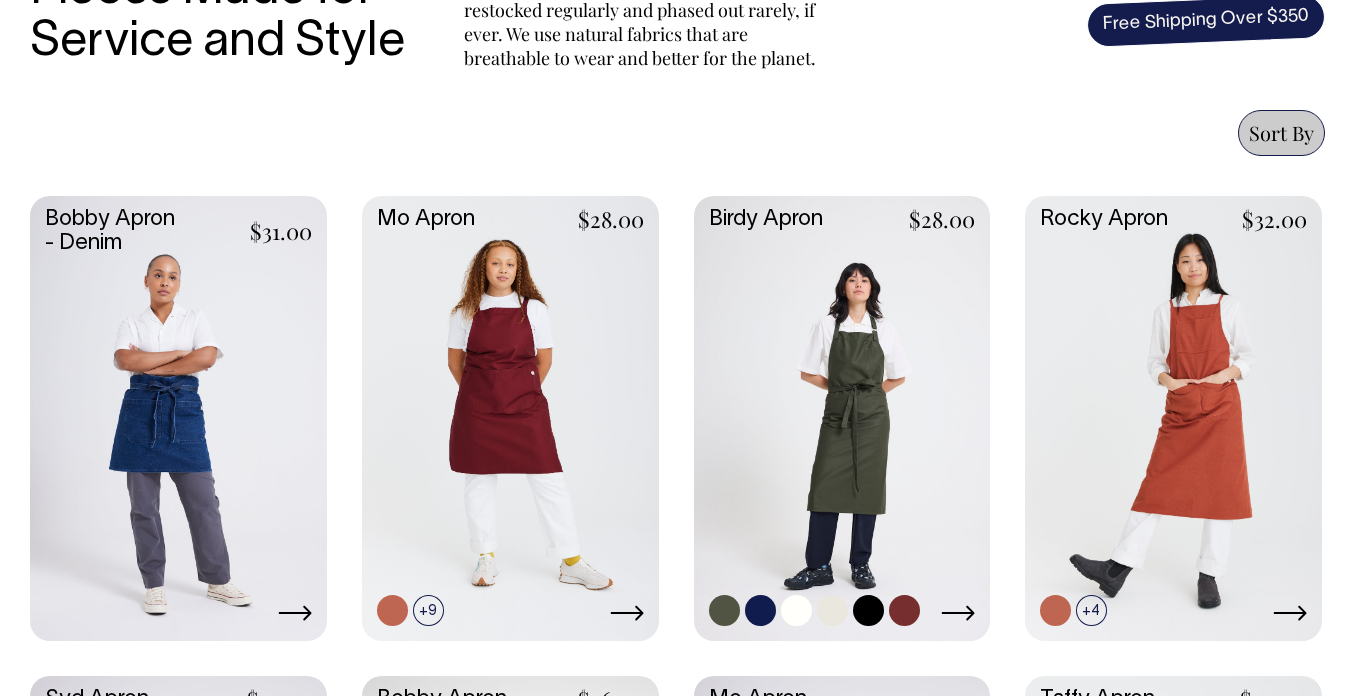 click at bounding box center [842, 416] 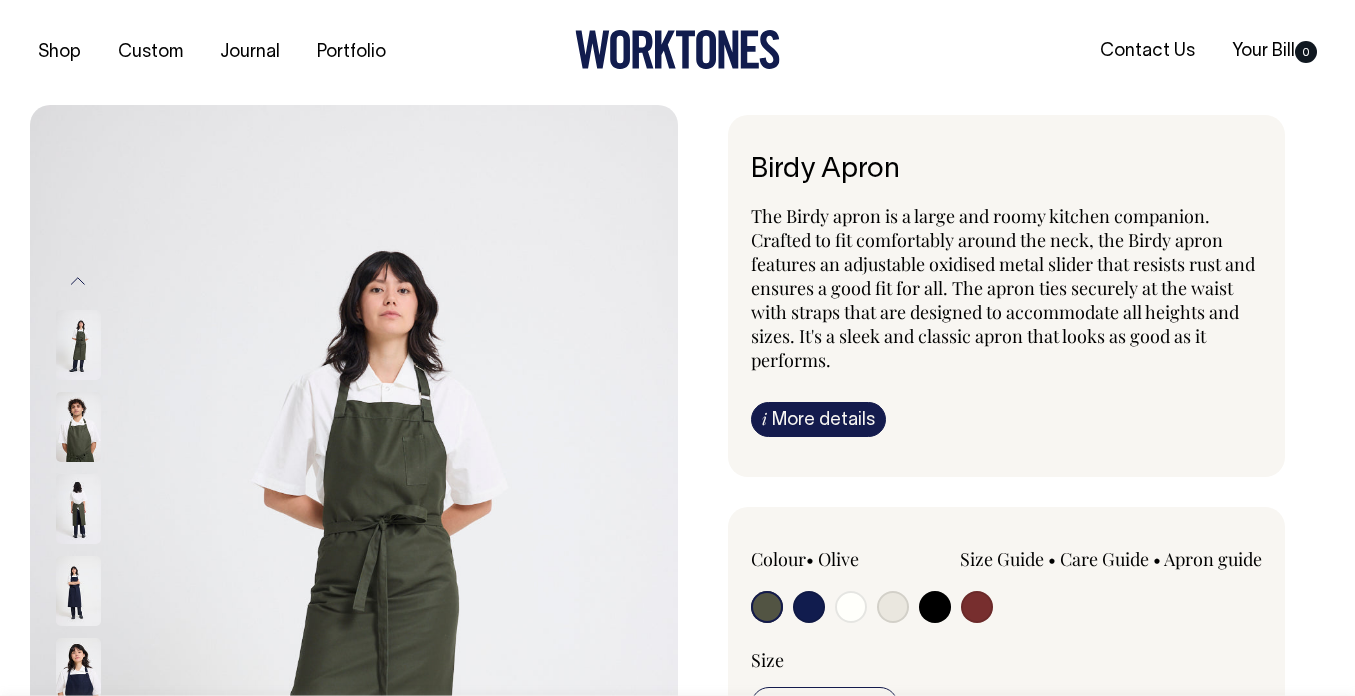 scroll, scrollTop: 0, scrollLeft: 0, axis: both 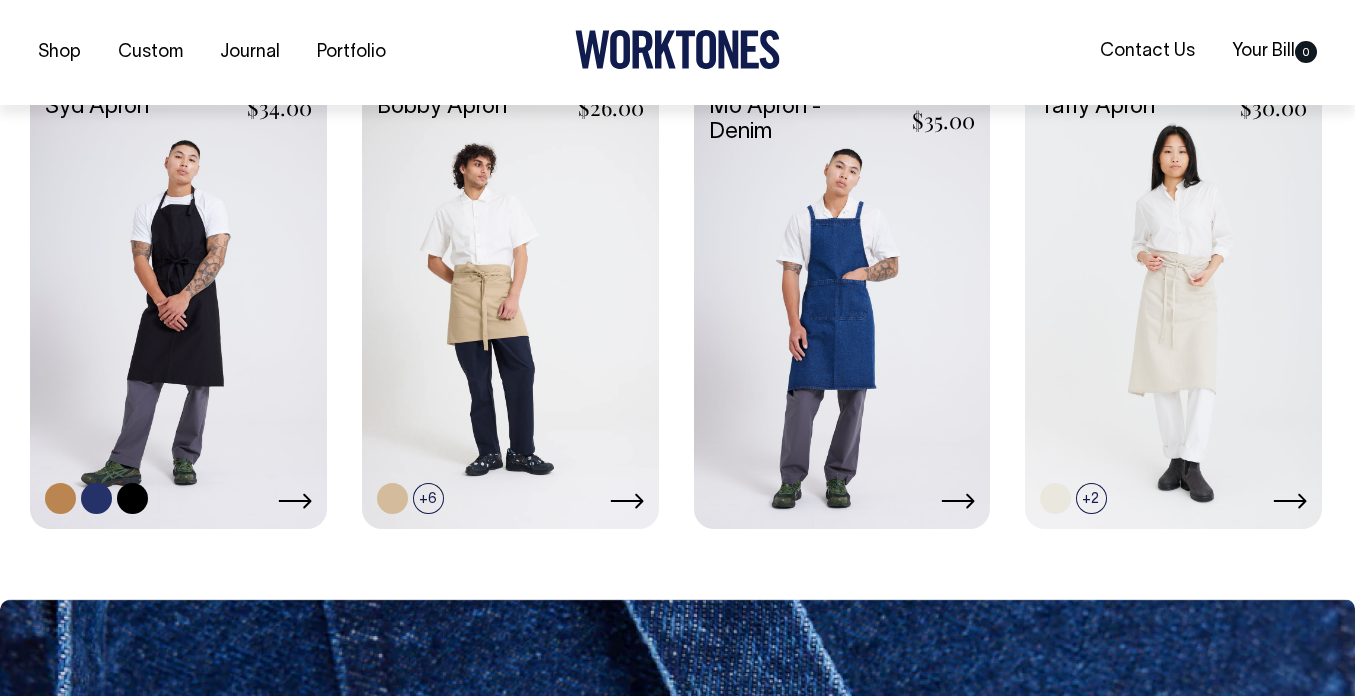 click at bounding box center (178, 304) 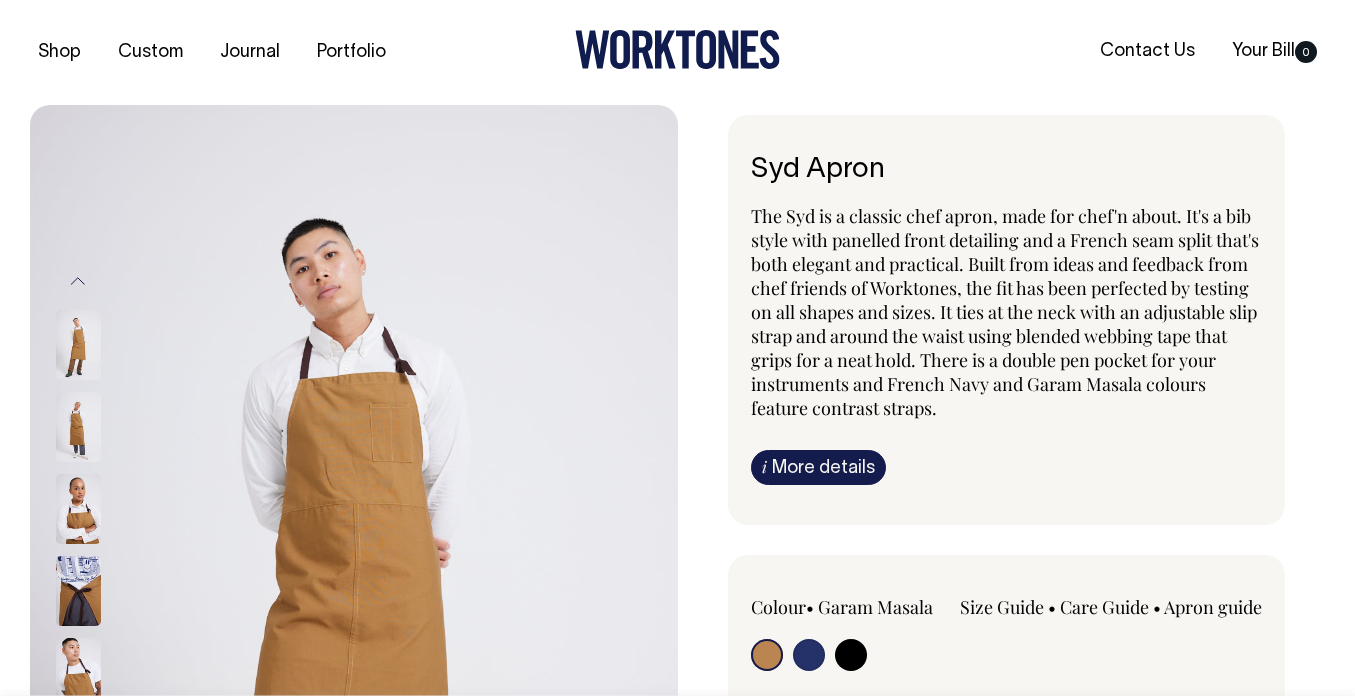 scroll, scrollTop: 0, scrollLeft: 0, axis: both 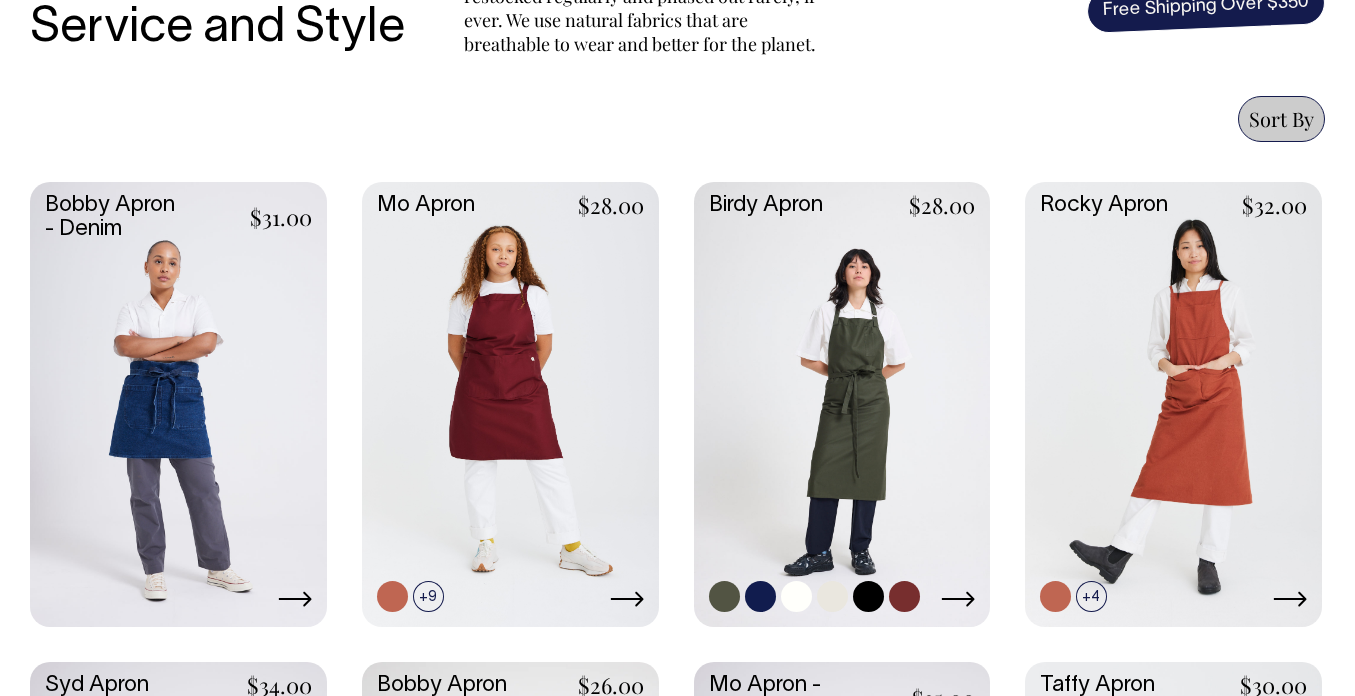 click at bounding box center [842, 402] 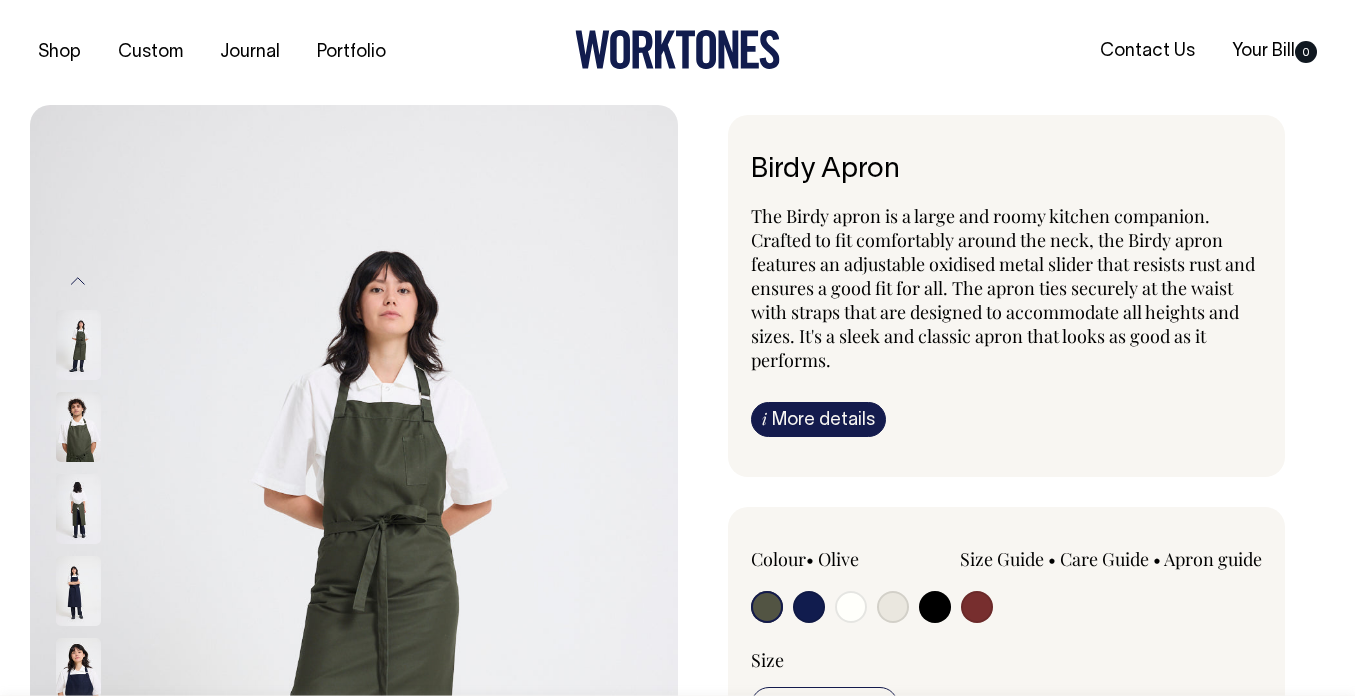 scroll, scrollTop: 0, scrollLeft: 0, axis: both 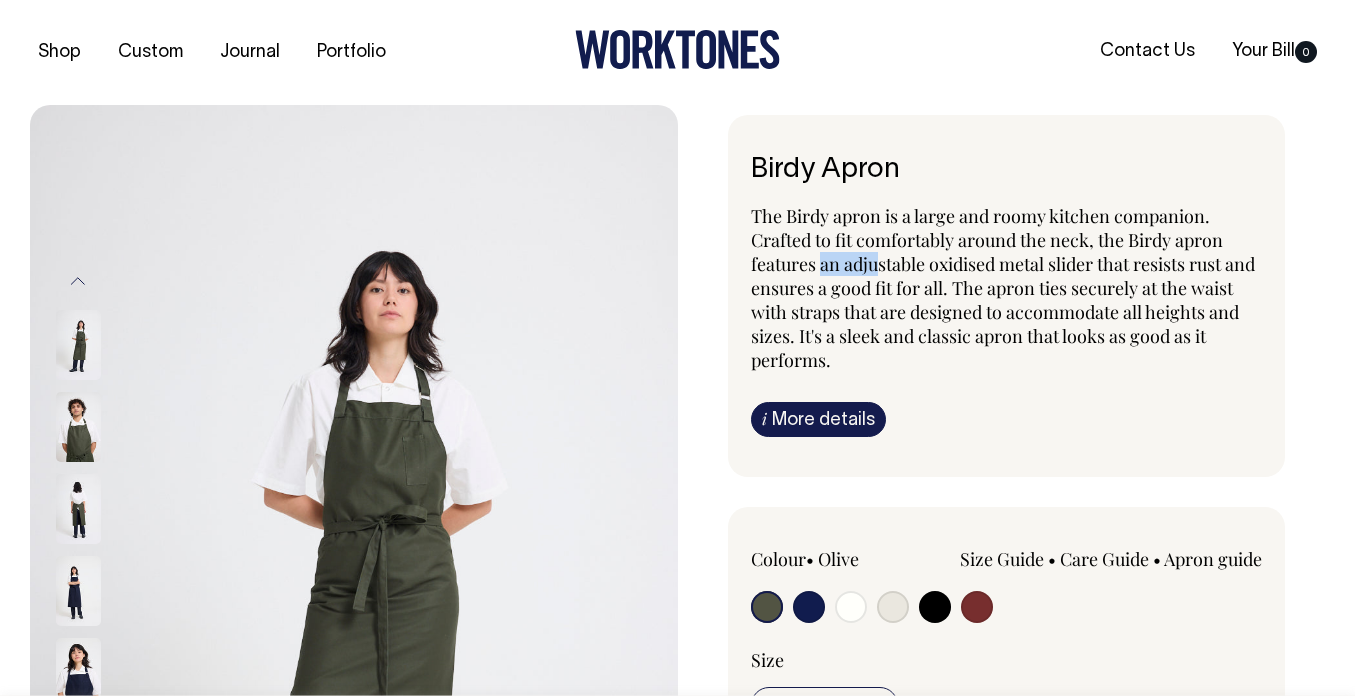 drag, startPoint x: 823, startPoint y: 262, endPoint x: 875, endPoint y: 262, distance: 52 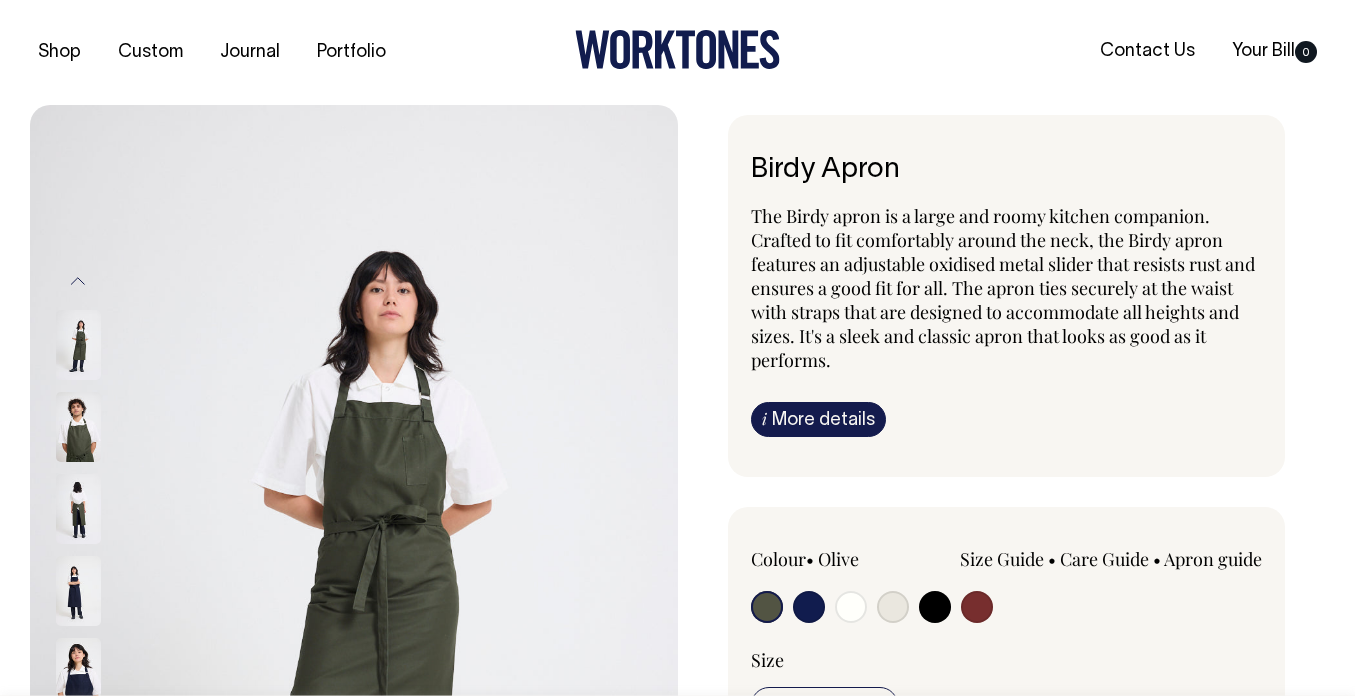 click on "The Birdy apron is a large and roomy kitchen companion. Crafted to fit comfortably around the neck, the Birdy apron features an adjustable oxidised metal slider that resists rust and ensures a good fit for all. The apron ties securely at the waist with straps that are designed to accommodate all heights and sizes. It's a sleek and classic apron that looks as good as it performs." at bounding box center (1003, 288) 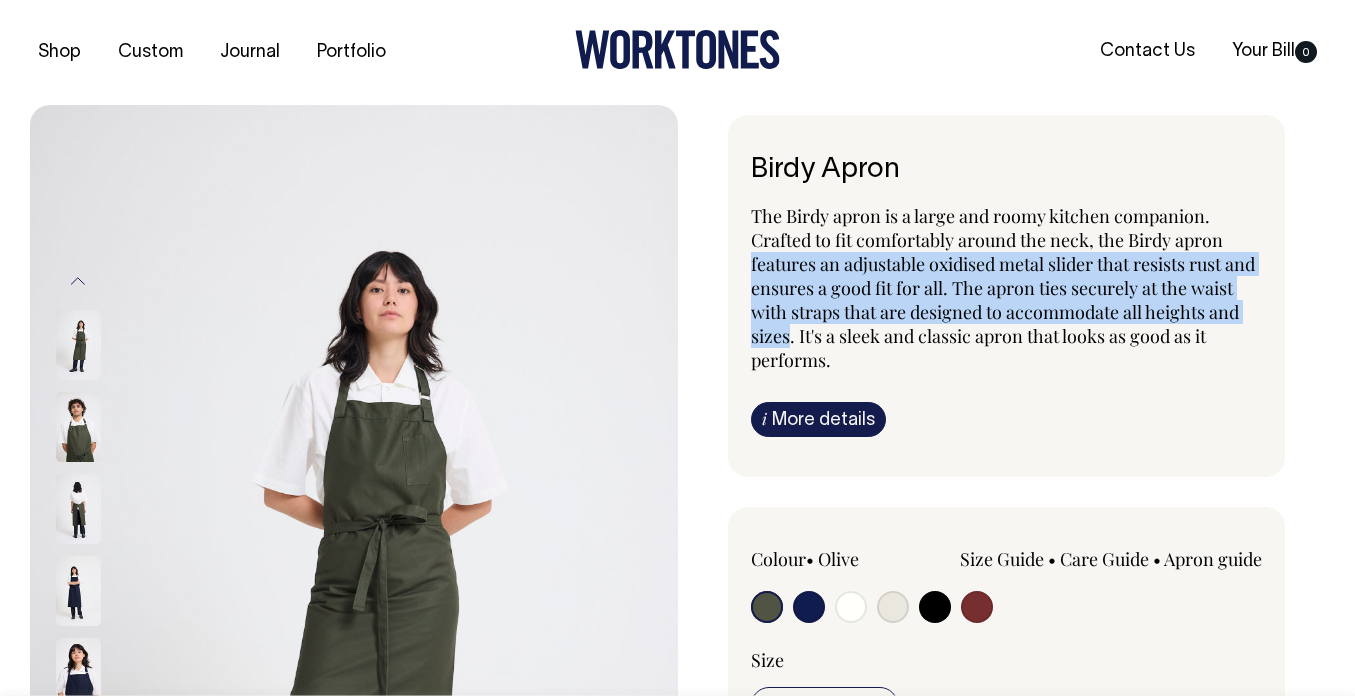 drag, startPoint x: 749, startPoint y: 259, endPoint x: 825, endPoint y: 339, distance: 110.34492 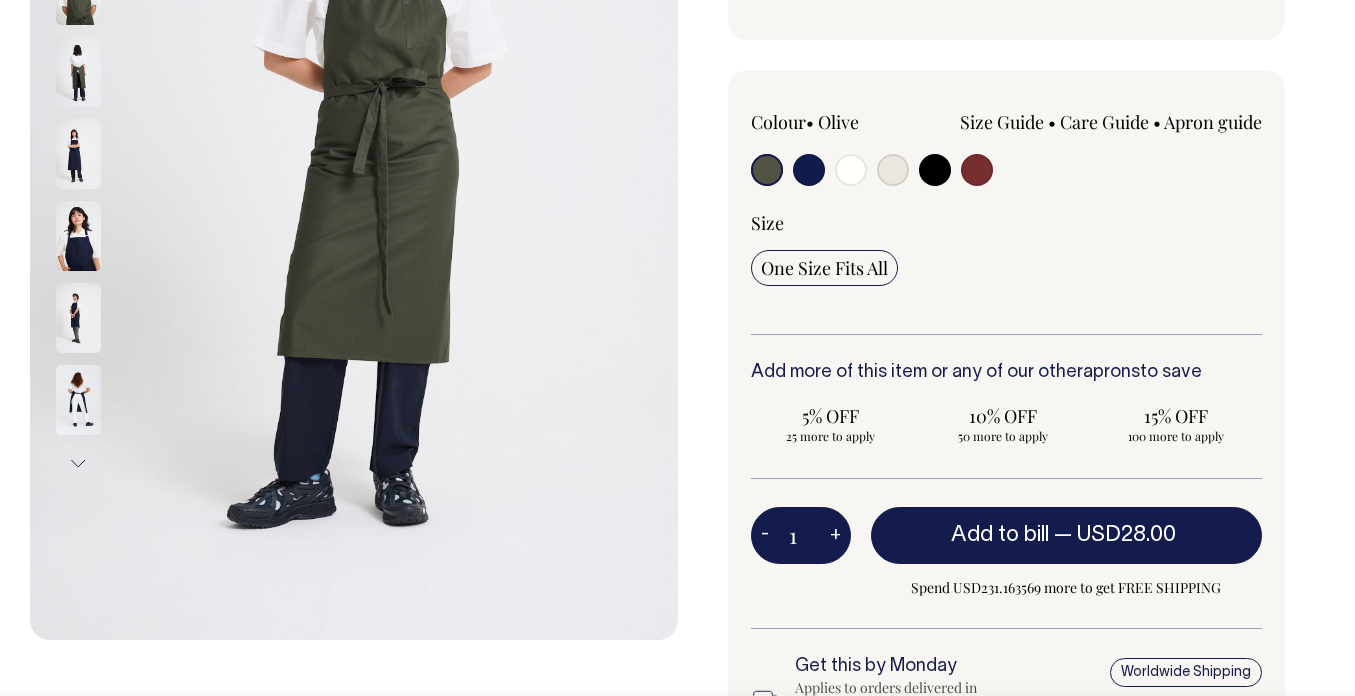 scroll, scrollTop: 438, scrollLeft: 0, axis: vertical 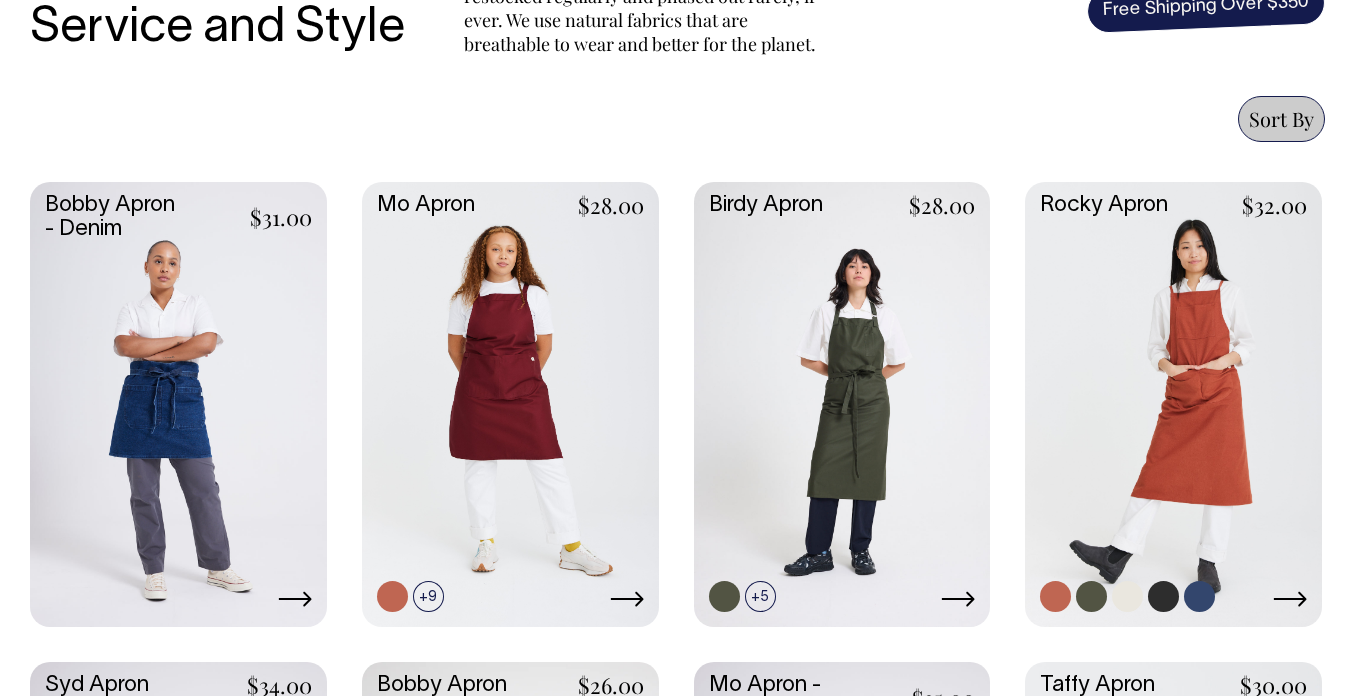 click at bounding box center [1173, 402] 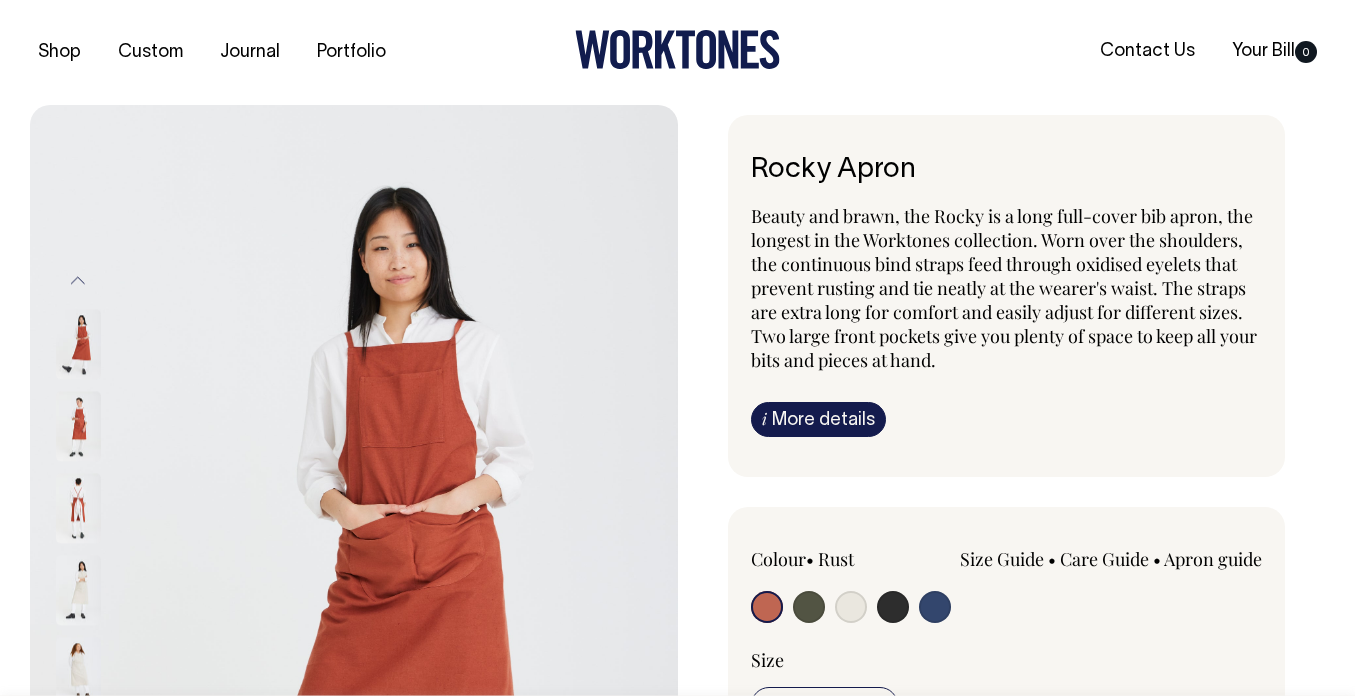 scroll, scrollTop: 0, scrollLeft: 0, axis: both 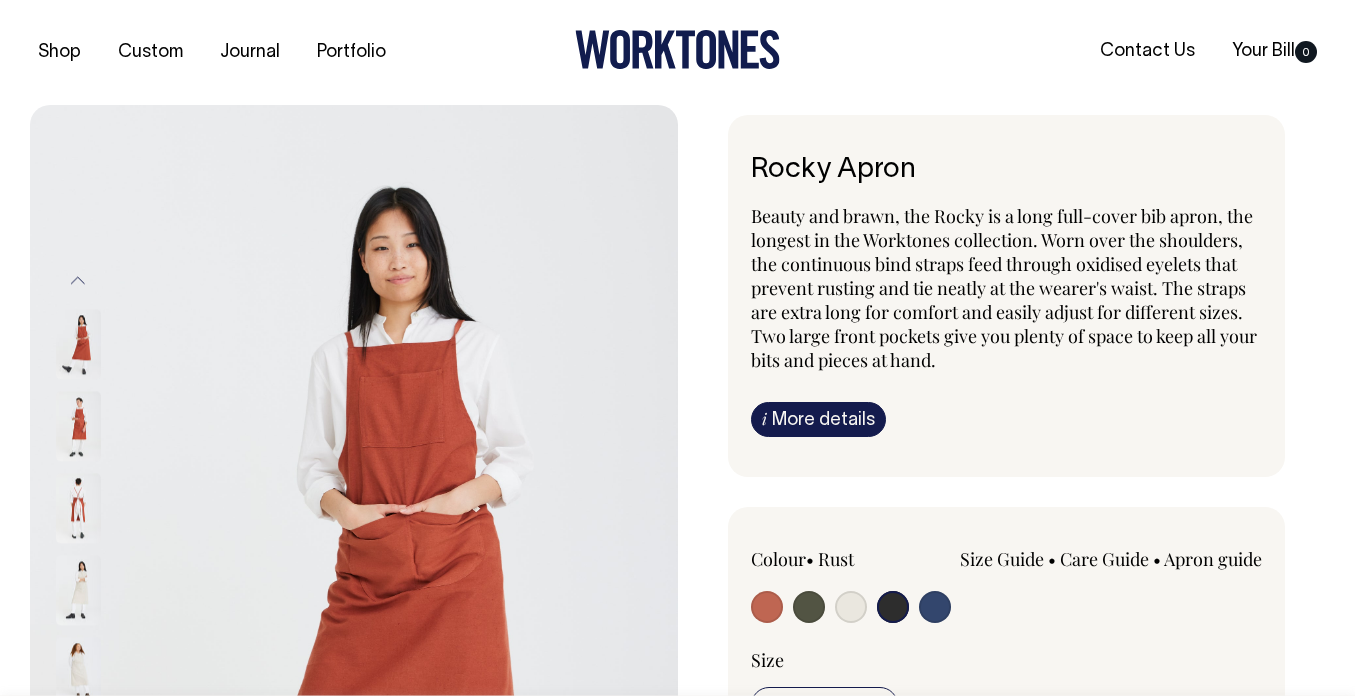 radio on "true" 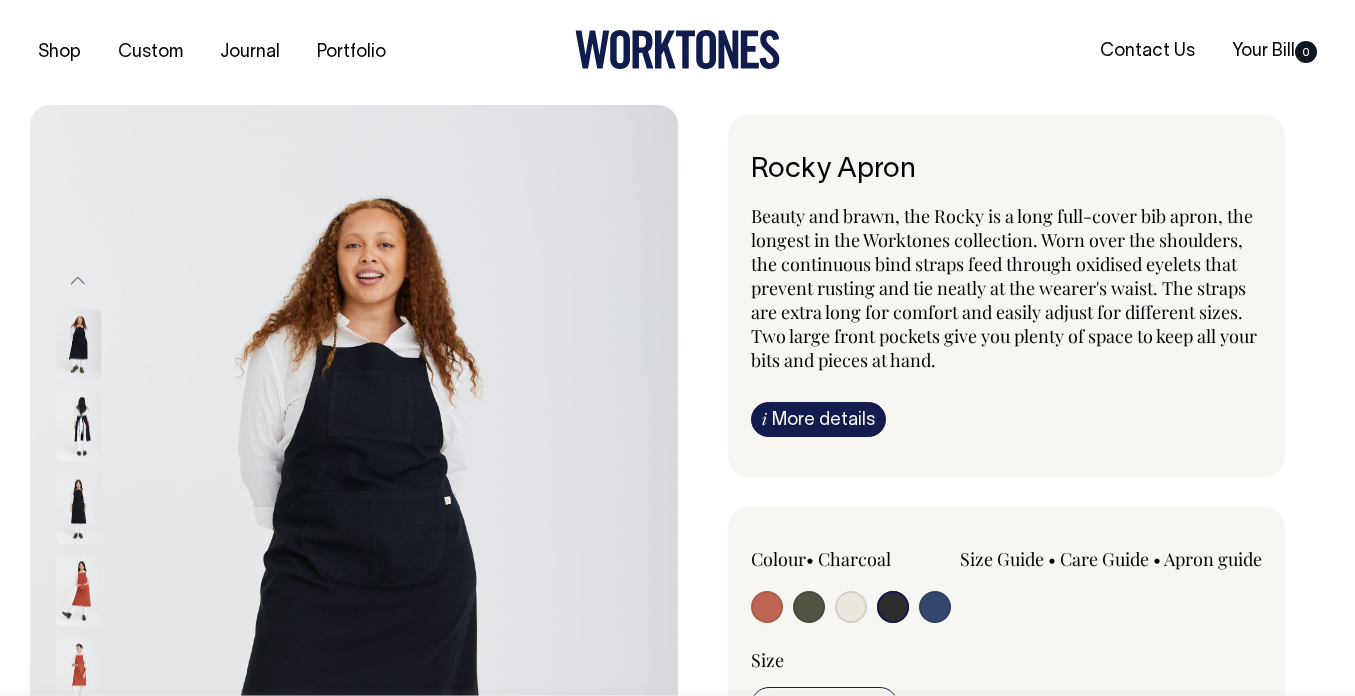 click at bounding box center [78, 426] 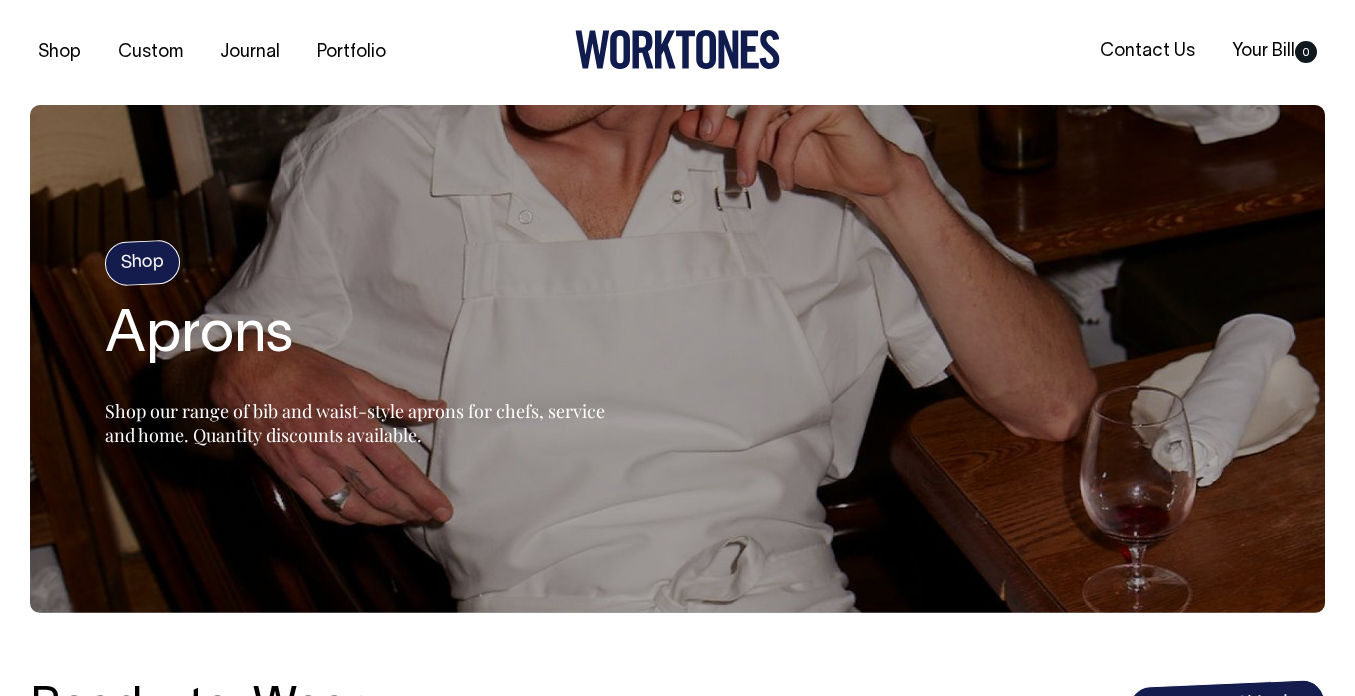 scroll, scrollTop: 785, scrollLeft: 0, axis: vertical 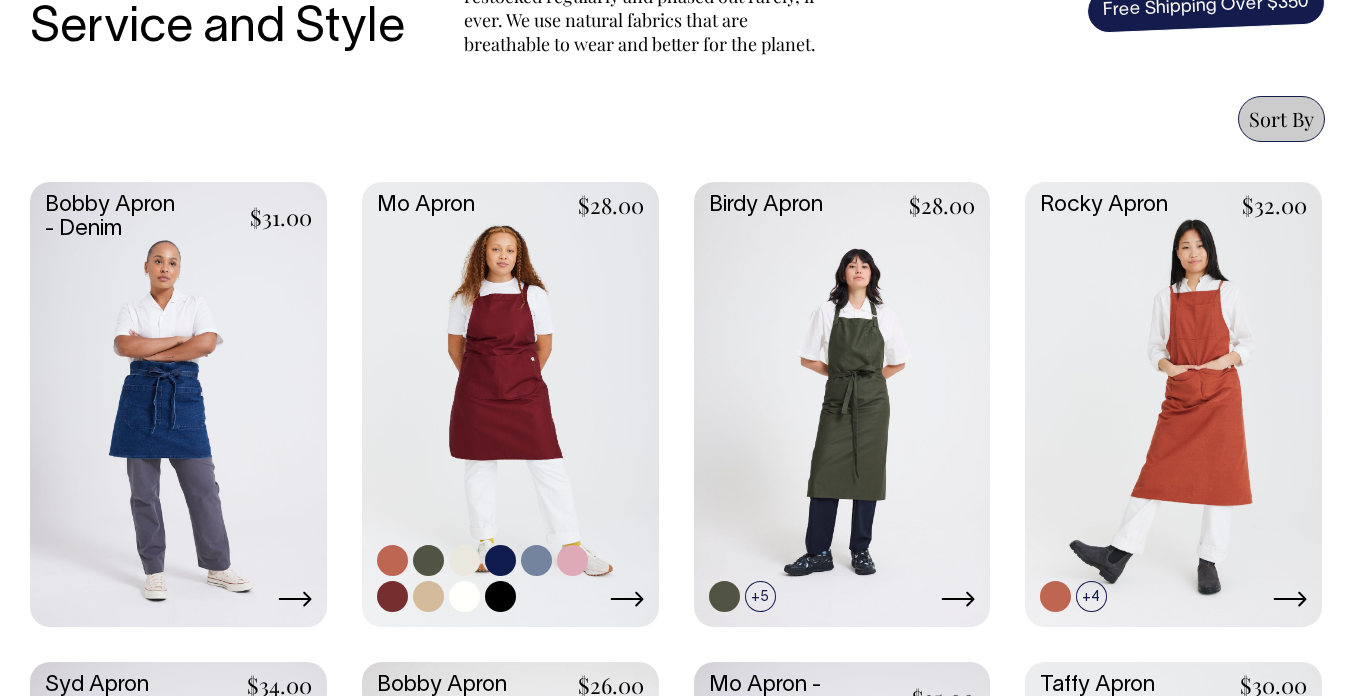 click at bounding box center (510, 402) 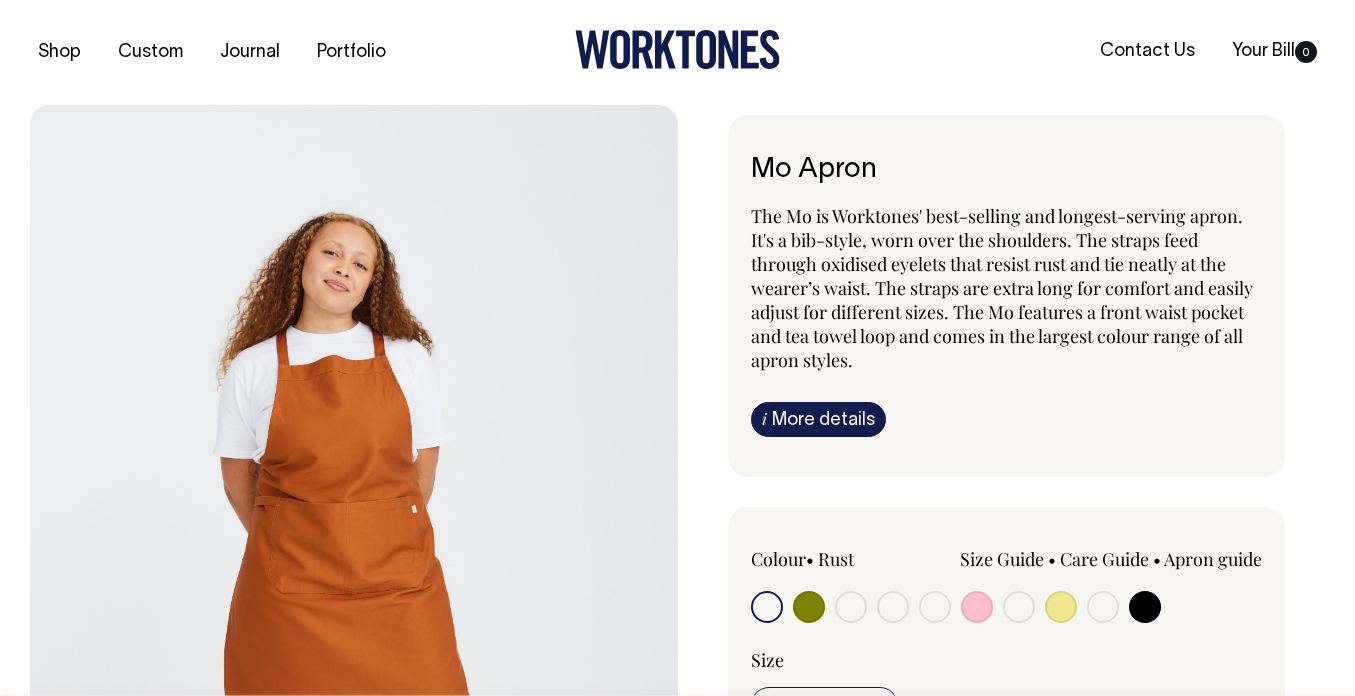 scroll, scrollTop: 0, scrollLeft: 0, axis: both 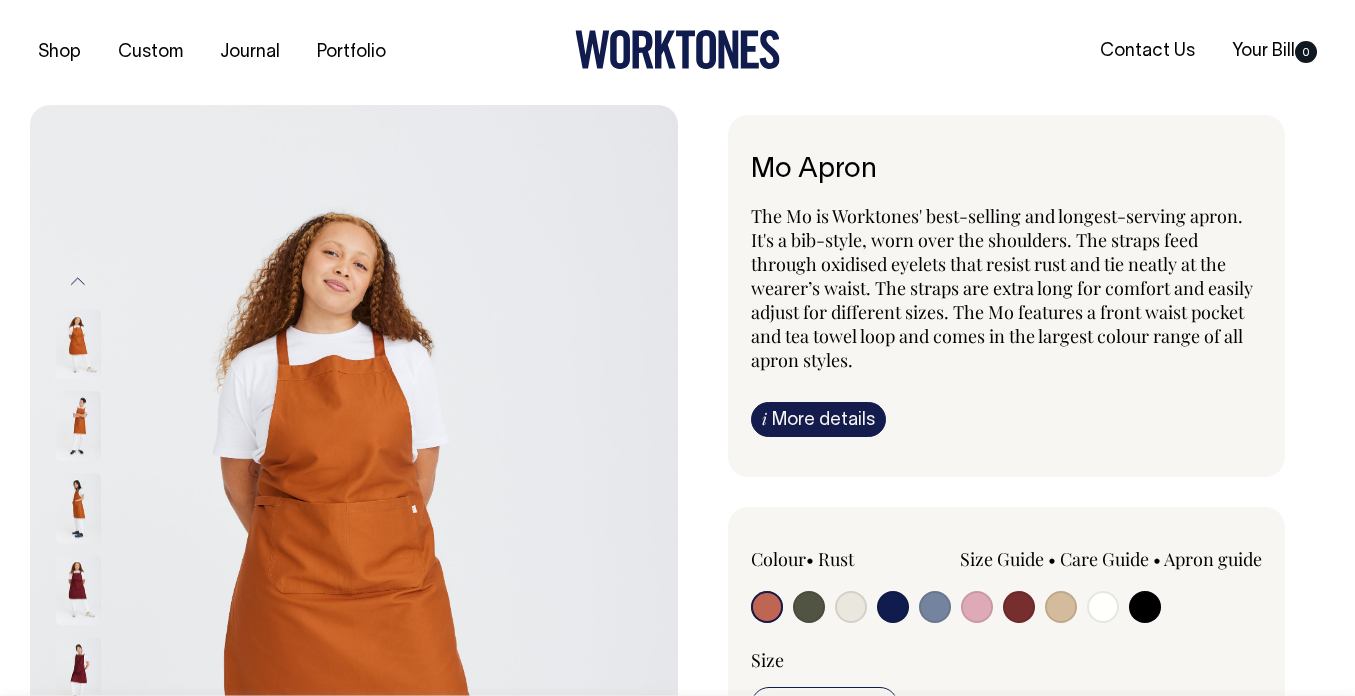 radio on "true" 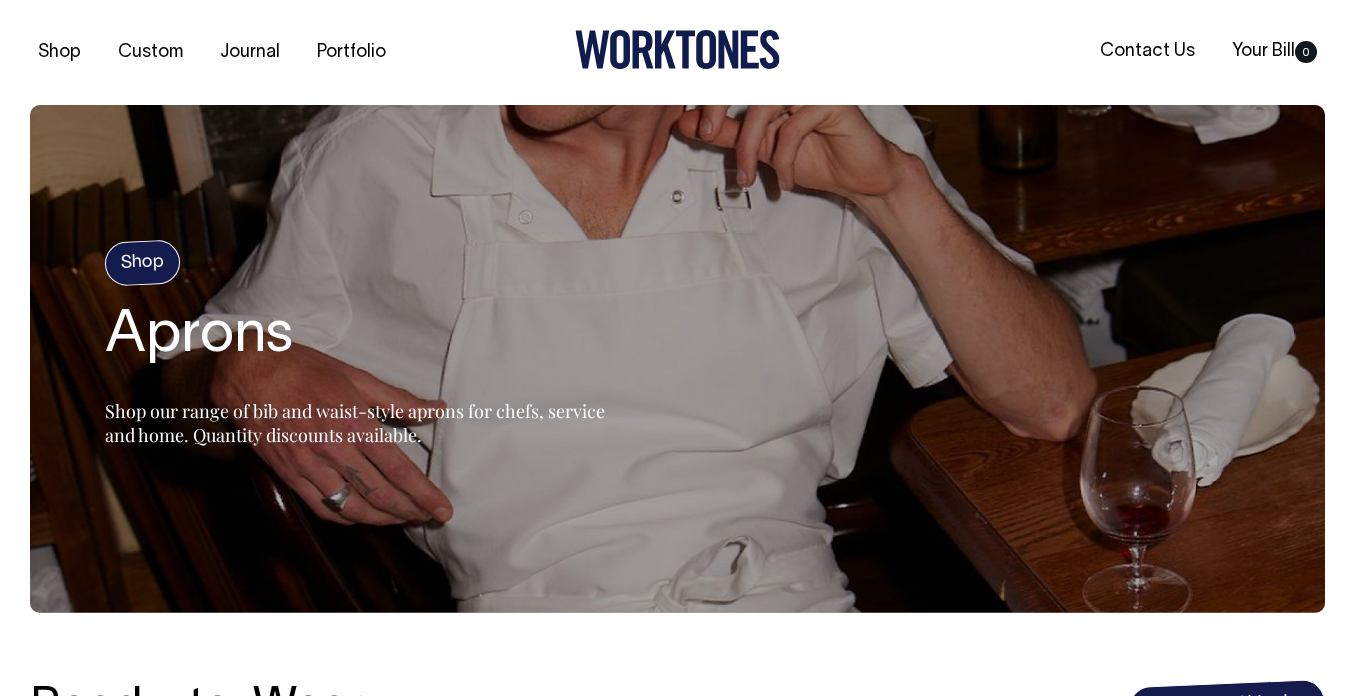 scroll, scrollTop: 785, scrollLeft: 0, axis: vertical 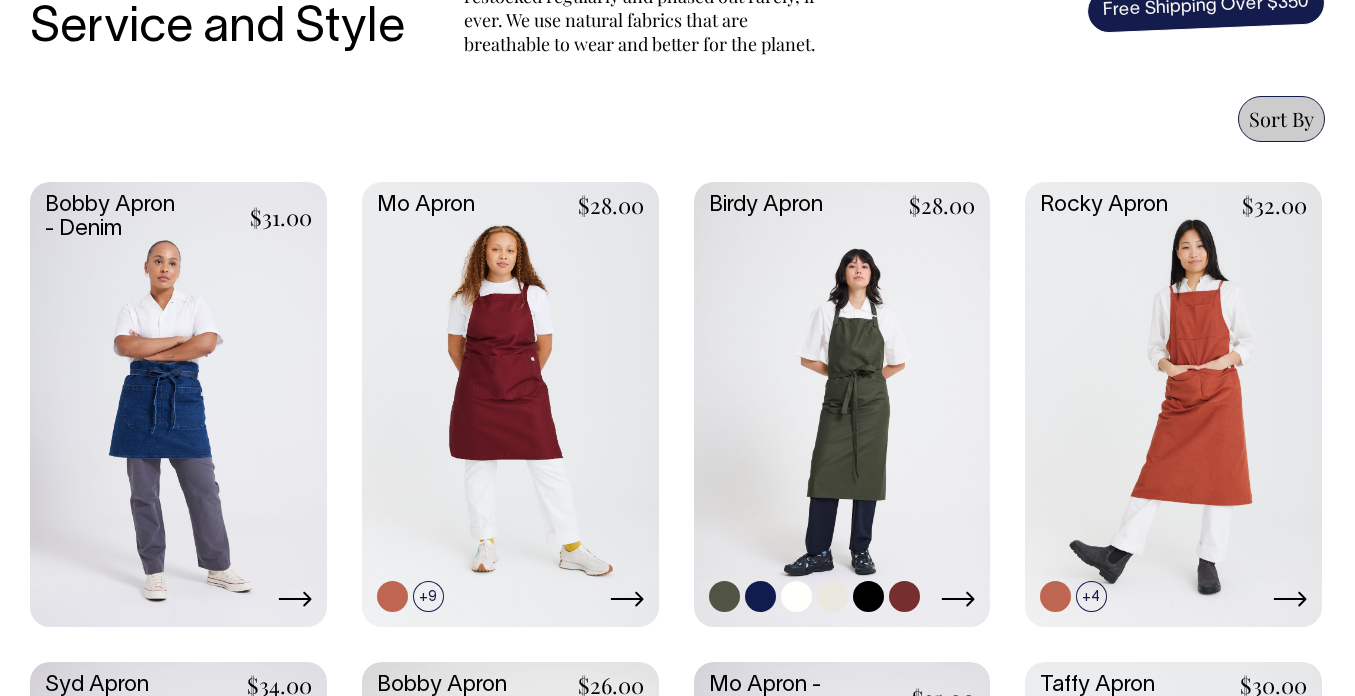 click at bounding box center (842, 402) 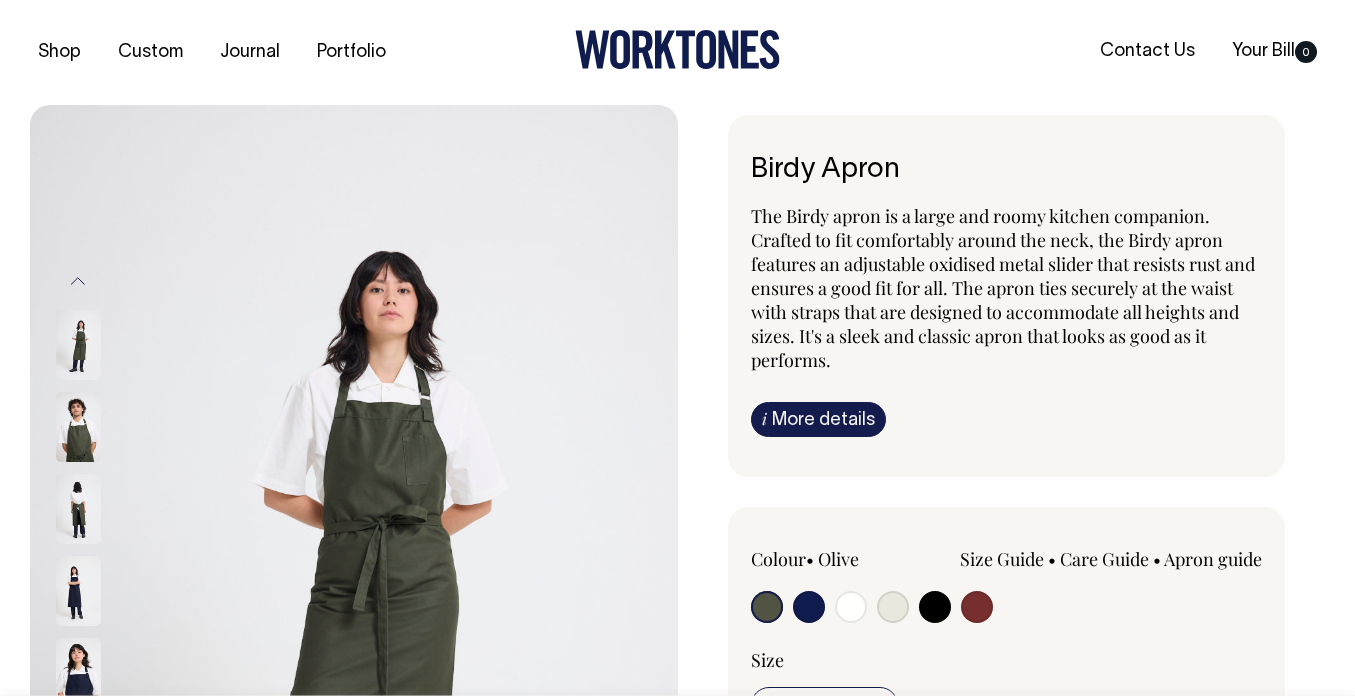 scroll, scrollTop: 0, scrollLeft: 0, axis: both 